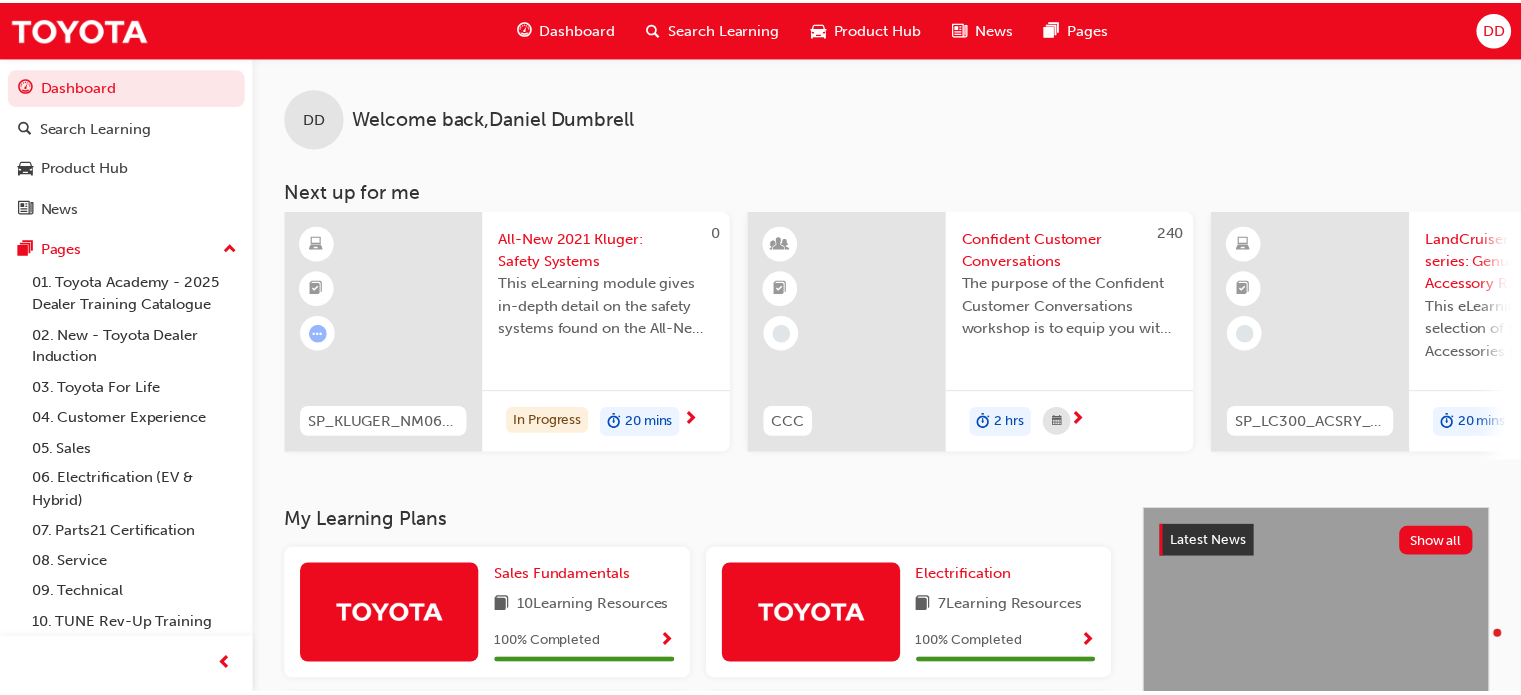 scroll, scrollTop: 0, scrollLeft: 0, axis: both 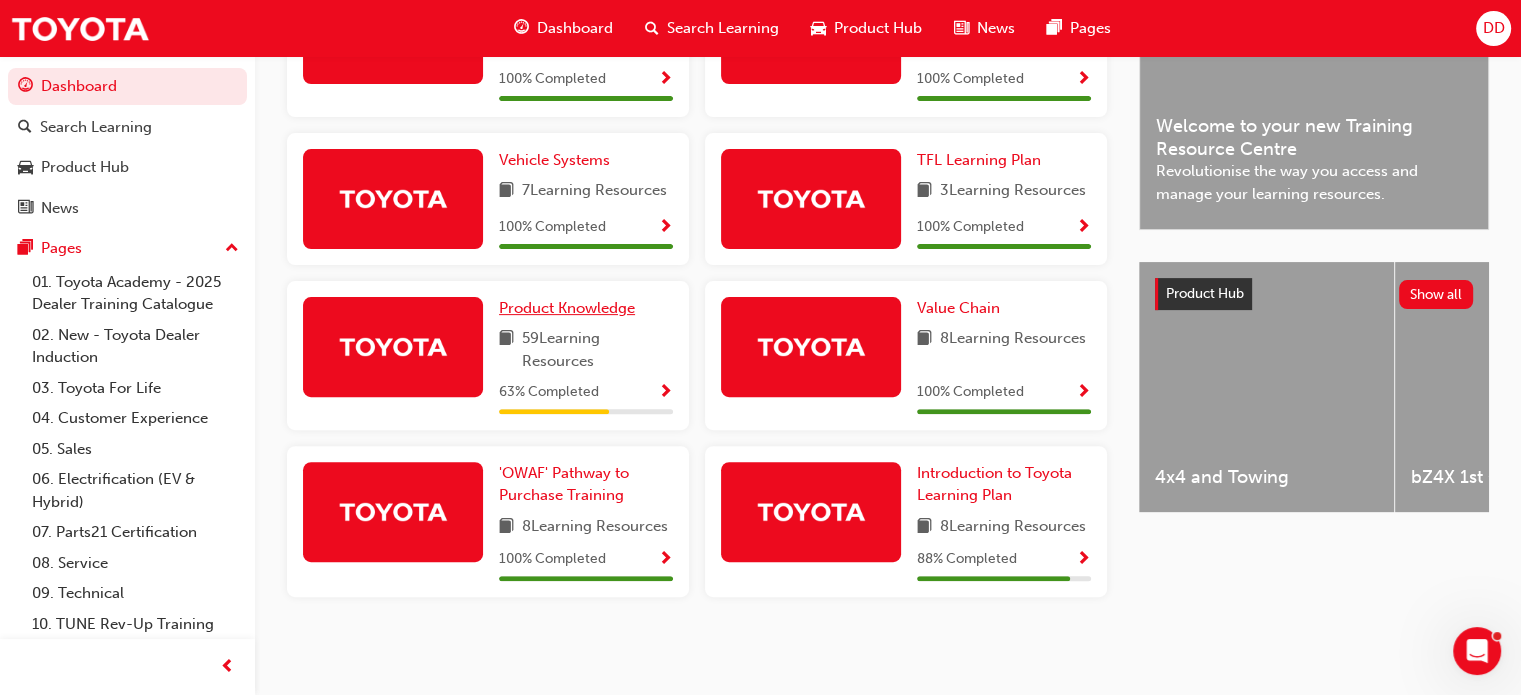 click on "Product Knowledge" at bounding box center (567, 308) 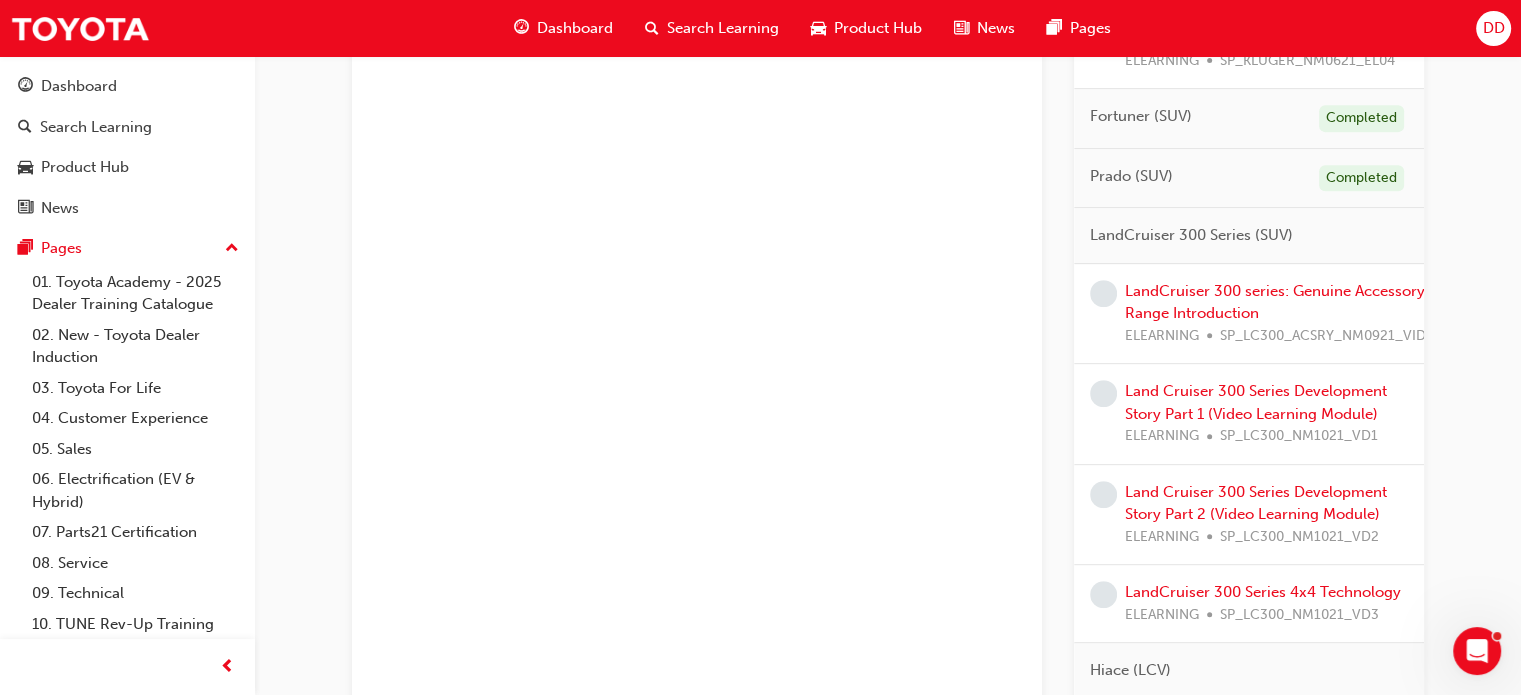 scroll, scrollTop: 800, scrollLeft: 0, axis: vertical 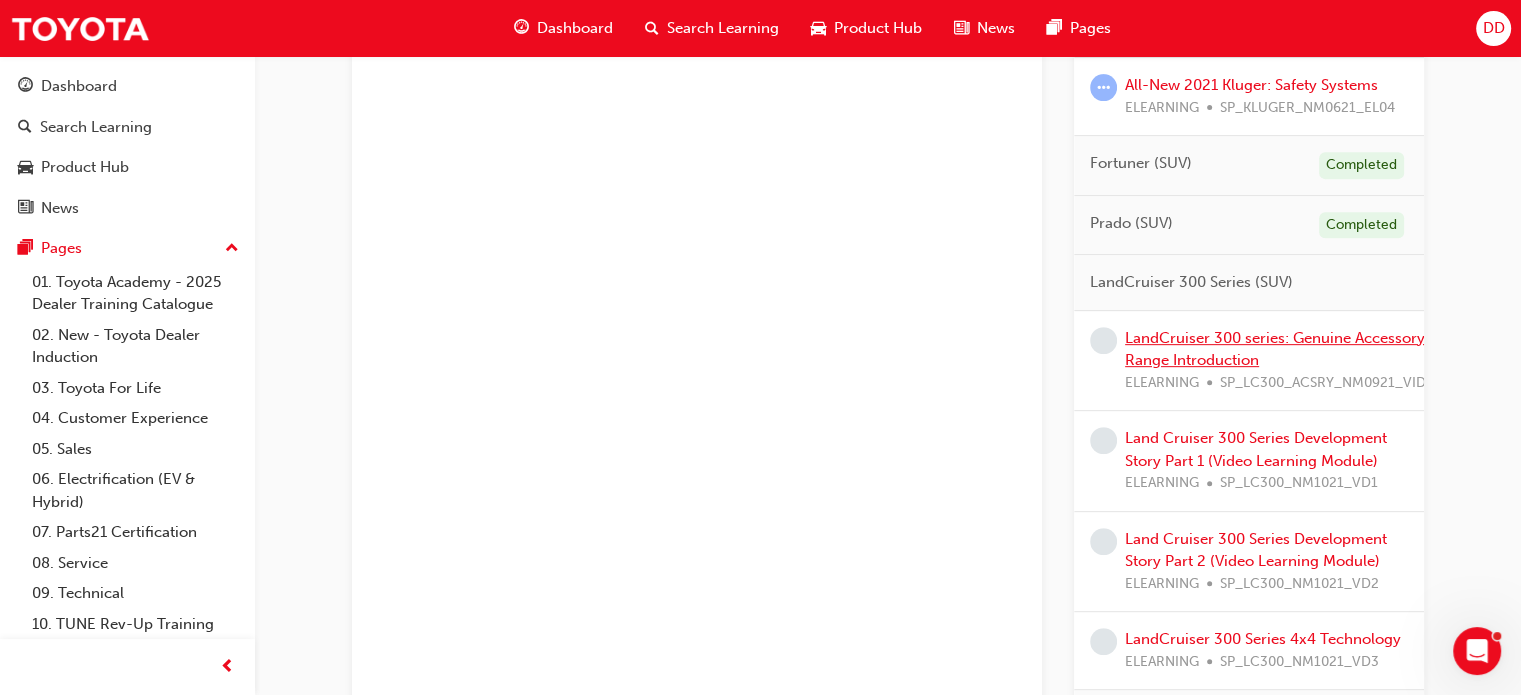 click on "LandCruiser 300 series: Genuine Accessory Range Introduction" at bounding box center (1275, 349) 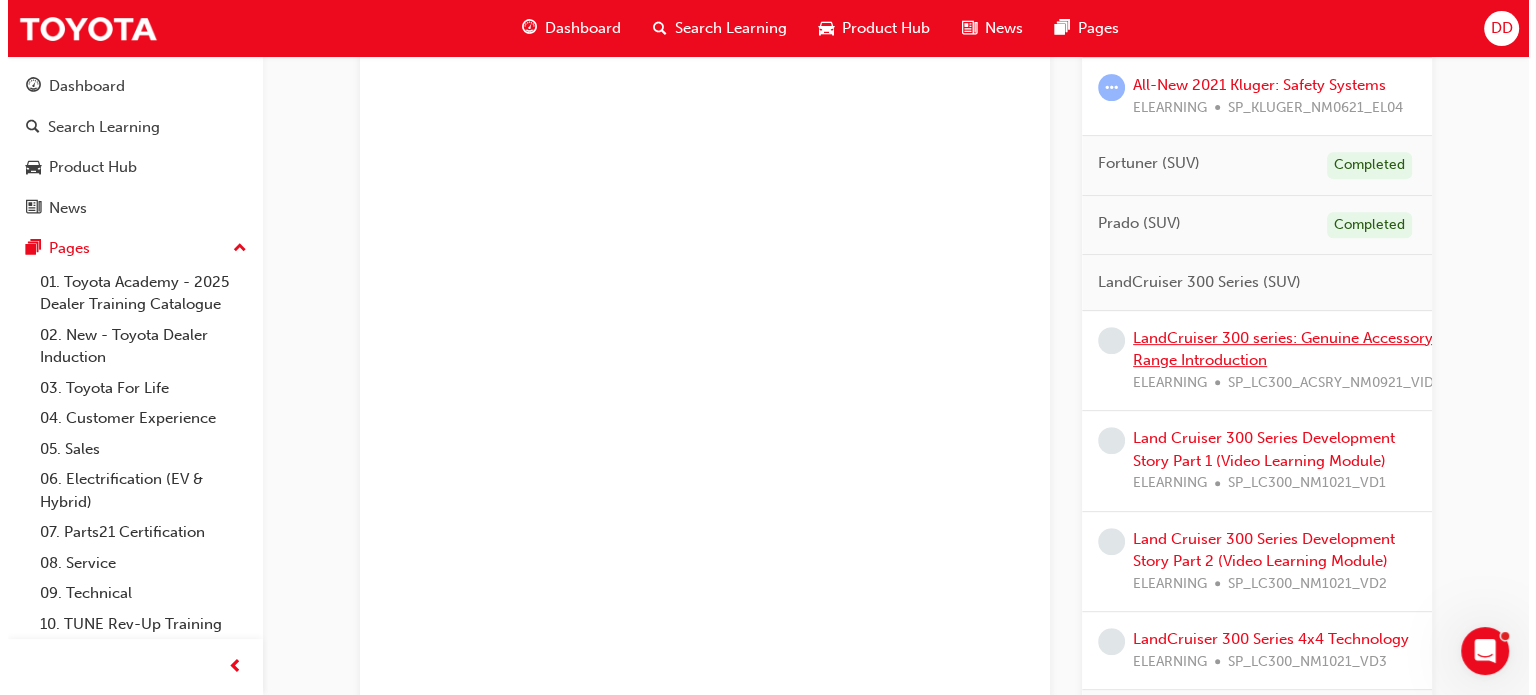scroll, scrollTop: 0, scrollLeft: 0, axis: both 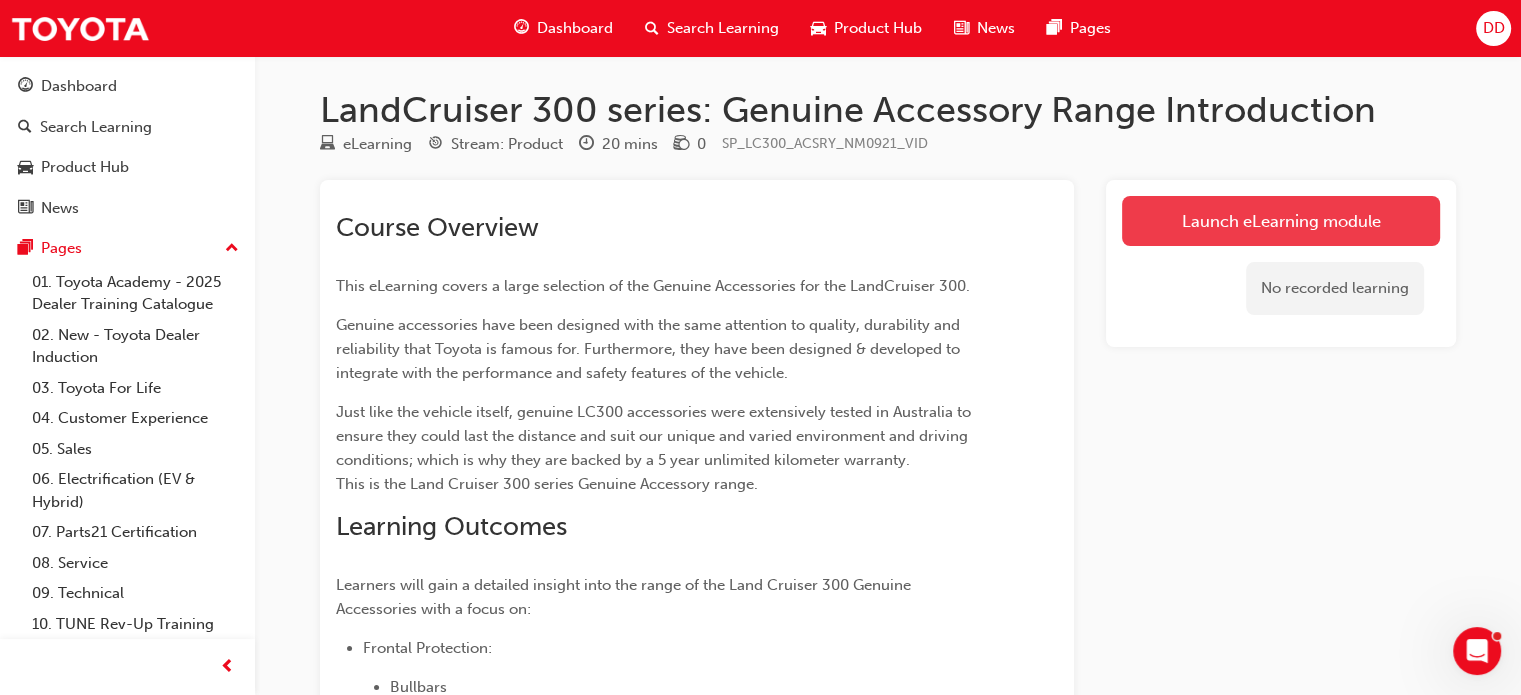 click on "Launch eLearning module" at bounding box center [1281, 221] 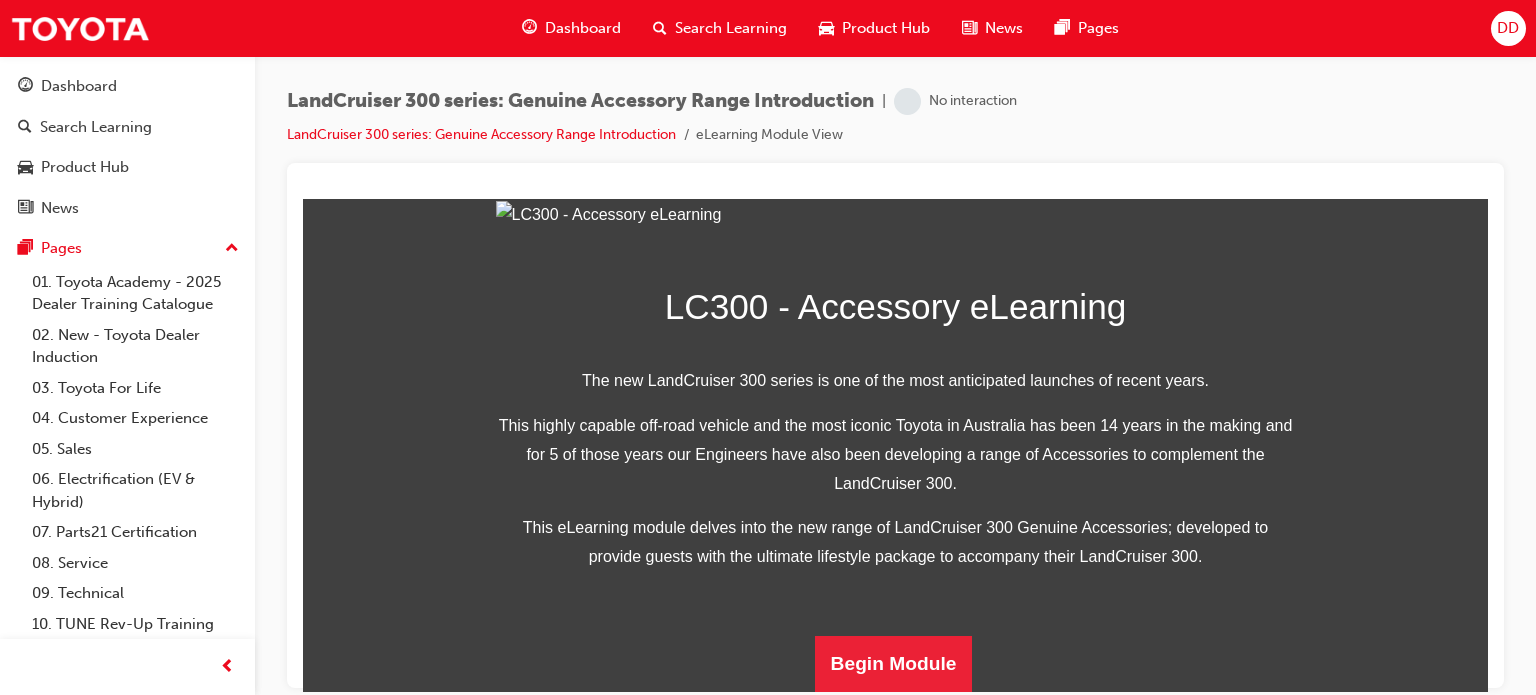 scroll, scrollTop: 605, scrollLeft: 0, axis: vertical 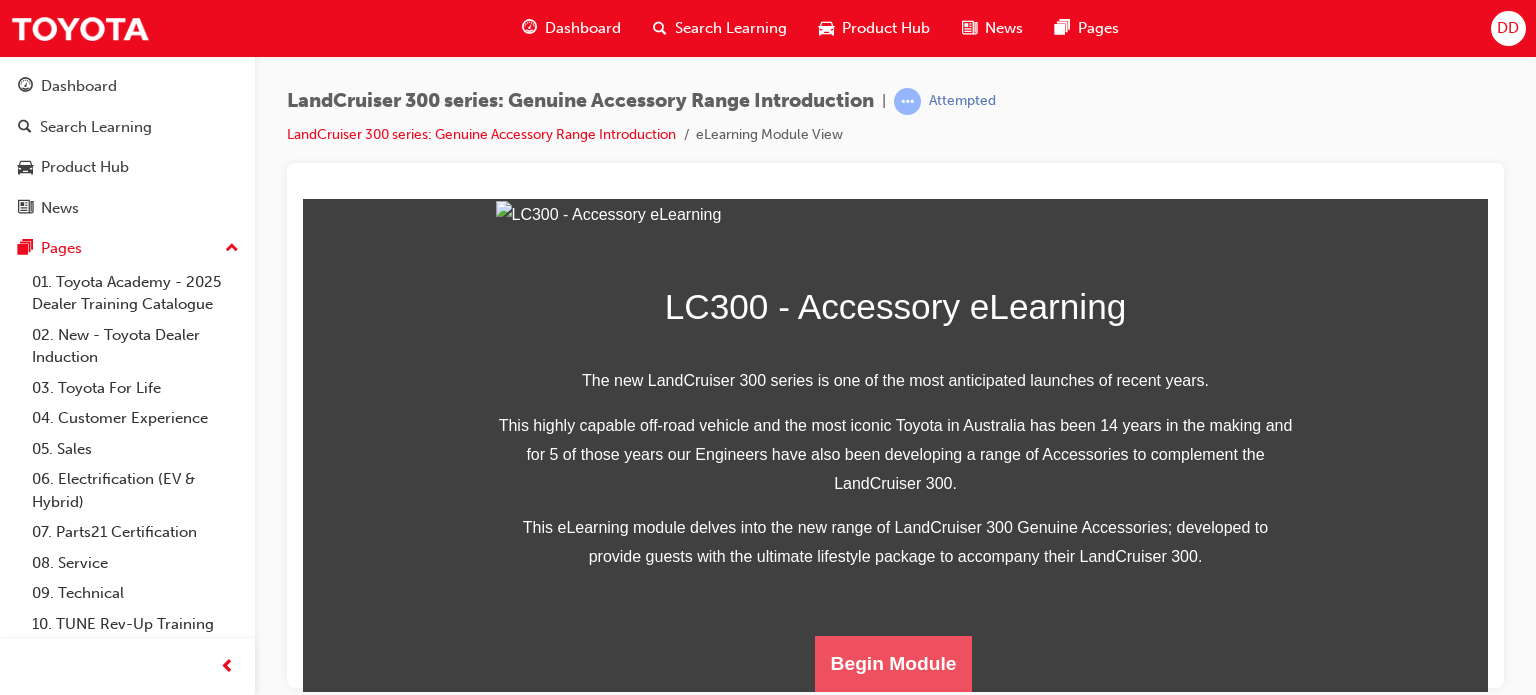 click on "Begin Module" at bounding box center [894, 663] 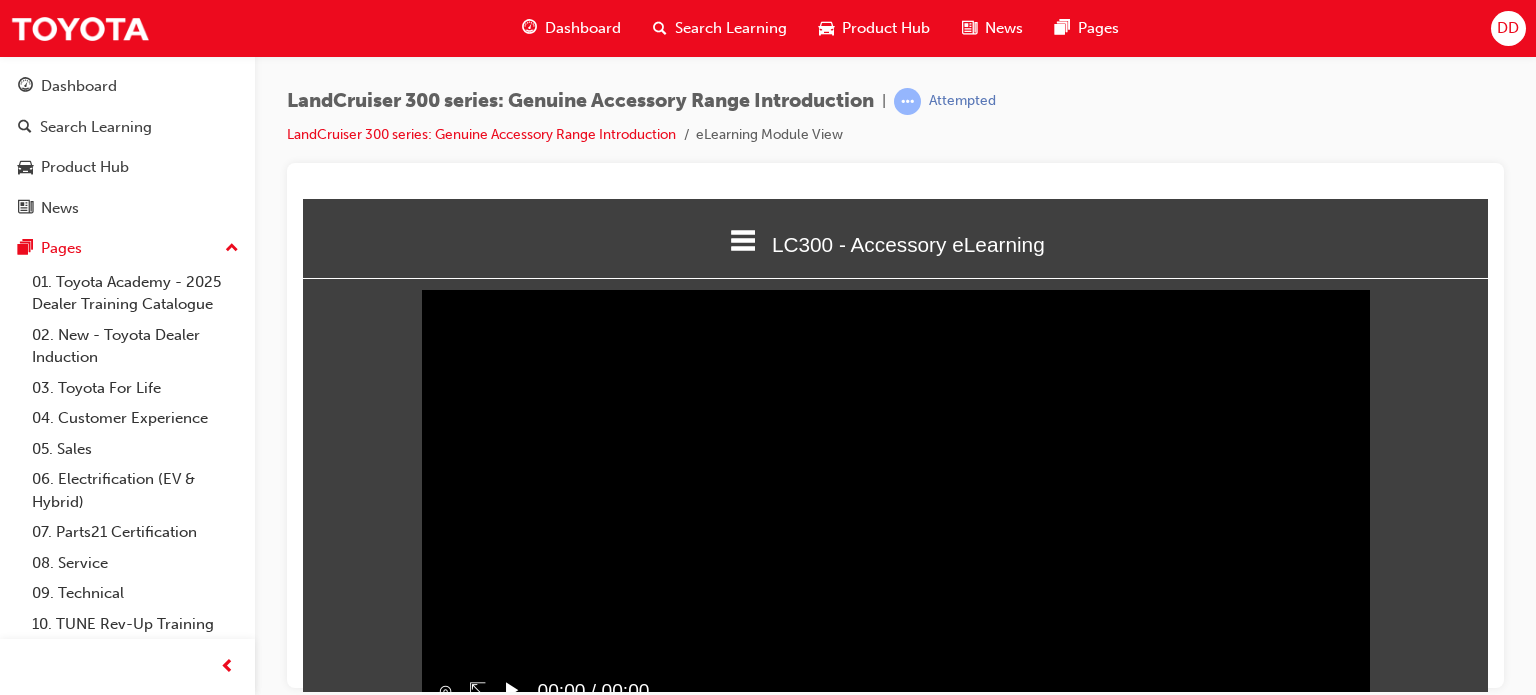 scroll, scrollTop: 66, scrollLeft: 0, axis: vertical 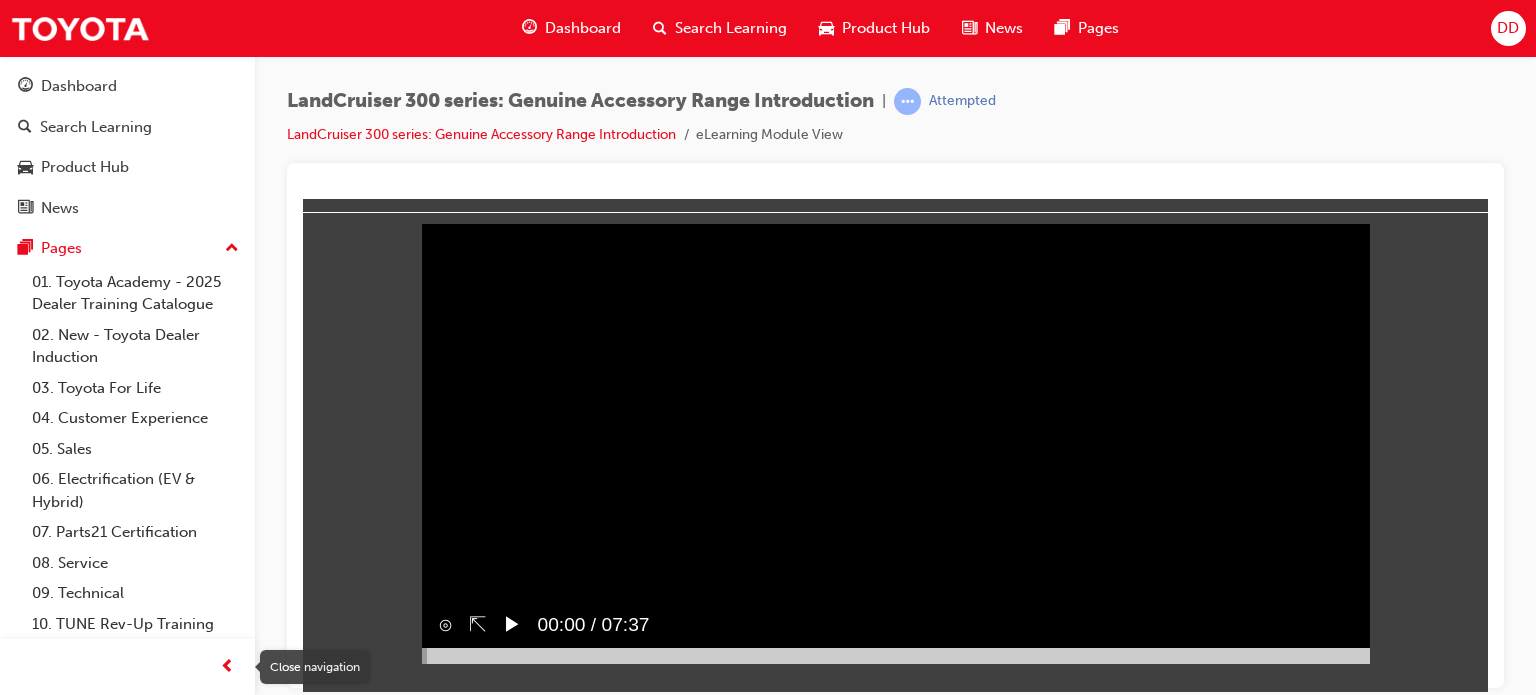 click at bounding box center [227, 667] 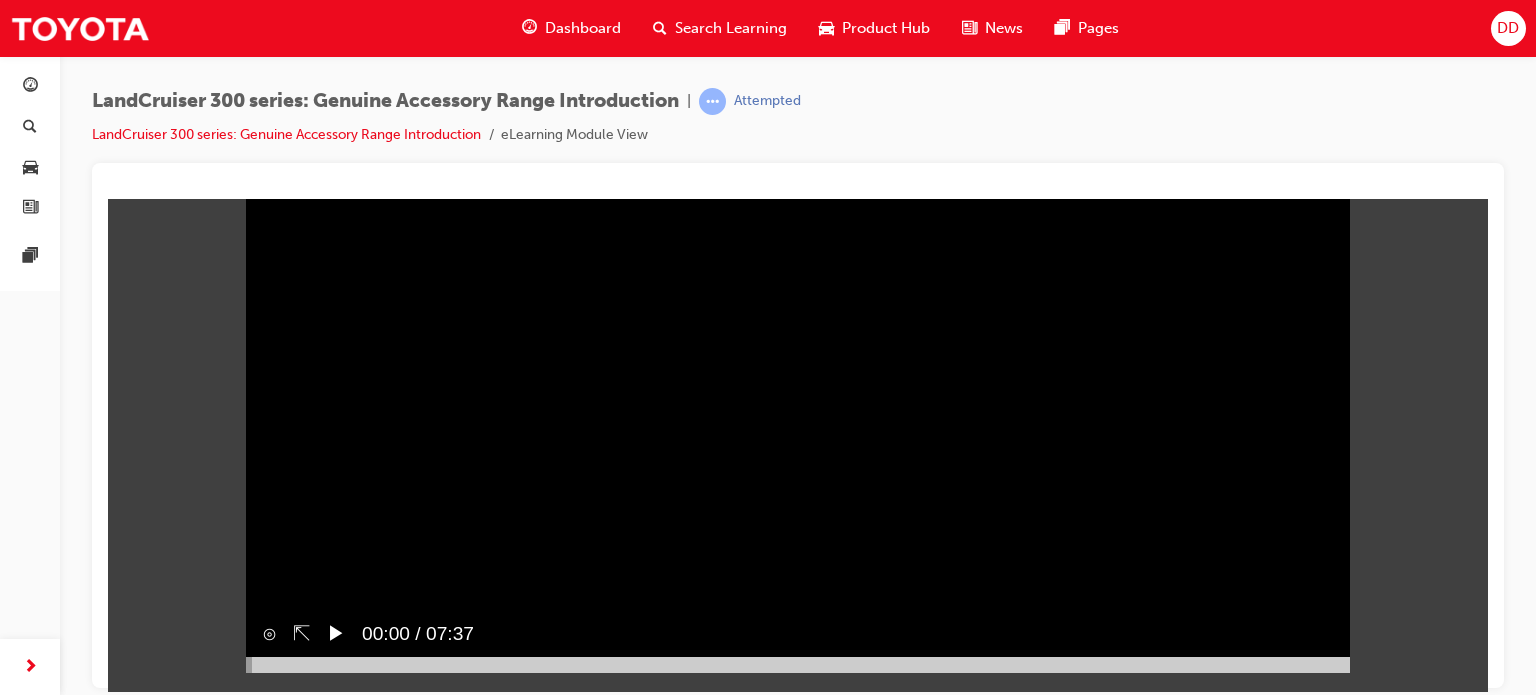 click on "▶︎" at bounding box center [328, 633] 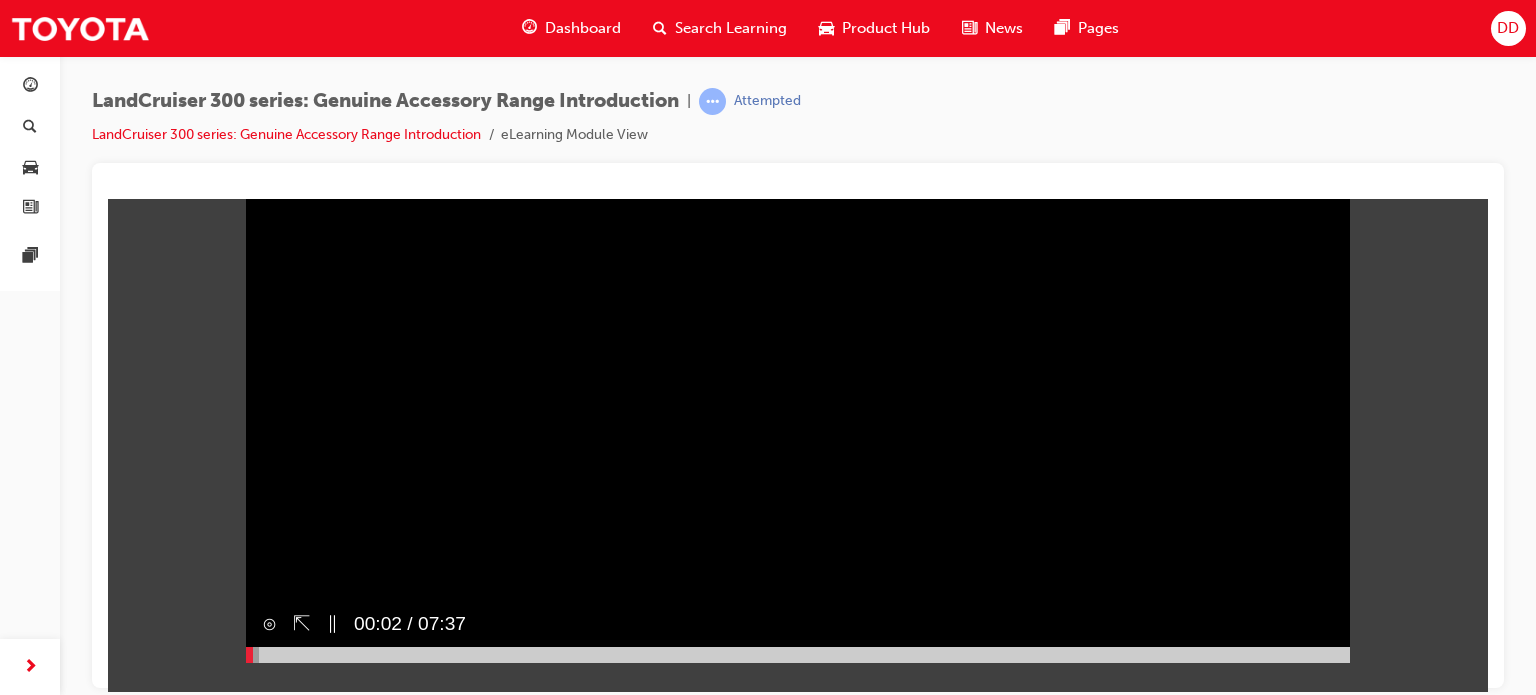 scroll, scrollTop: 109, scrollLeft: 0, axis: vertical 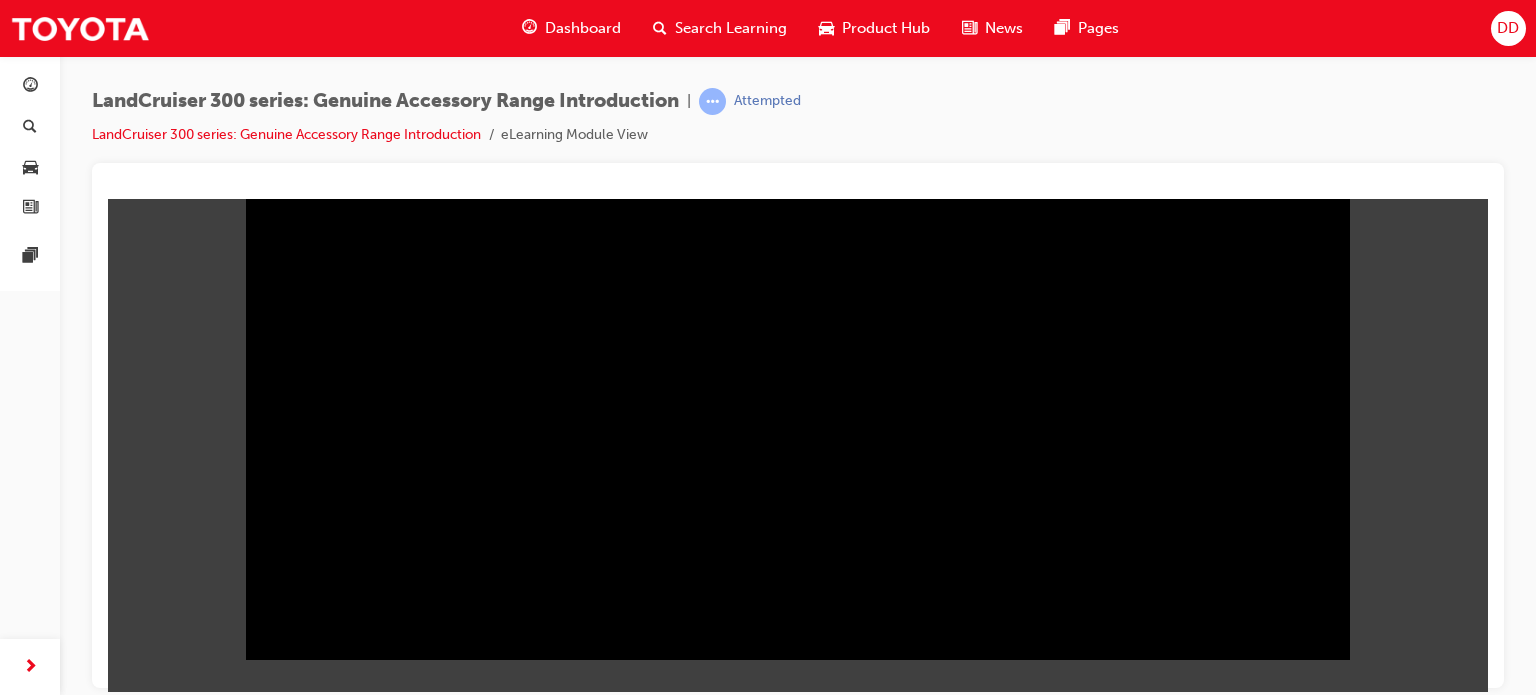 click on "LandCruiser 300 series: Genuine Accessory Range Introduction | Attempted LandCruiser 300 series: Genuine Accessory Range Introduction eLearning Module View" at bounding box center [798, 125] 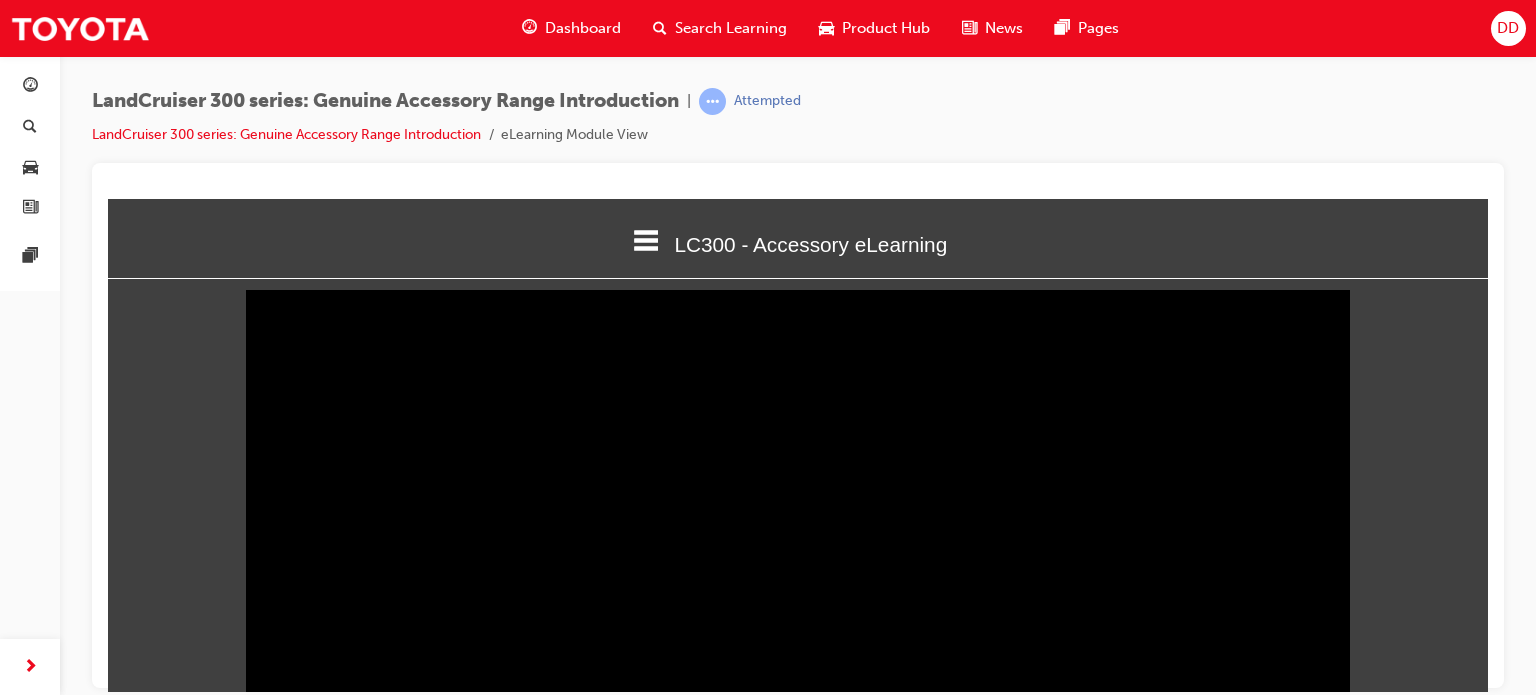 scroll, scrollTop: 109, scrollLeft: 0, axis: vertical 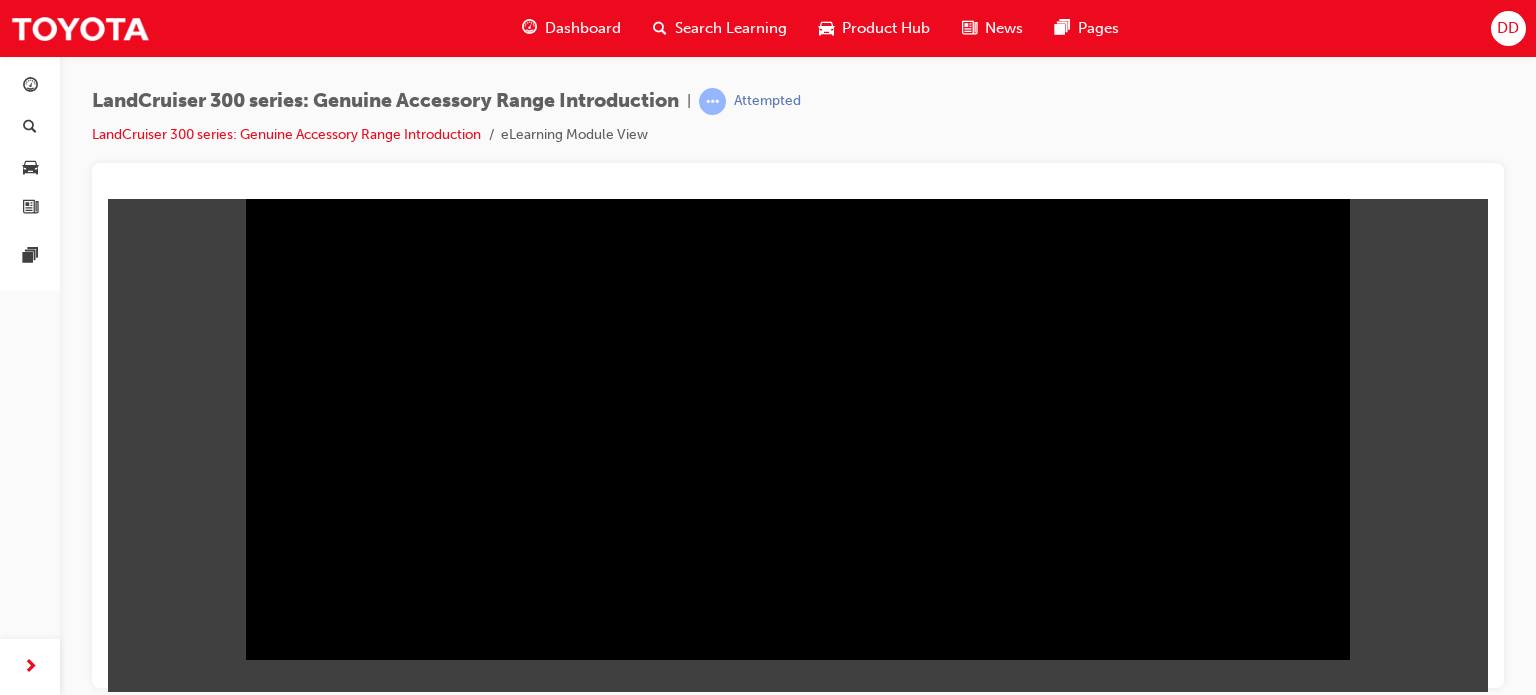 click on "Sorry, your browser does not support embedded videos.  Download Instead ⊙ ⇱ ‖ 00:20 / 07:37" at bounding box center [798, 383] 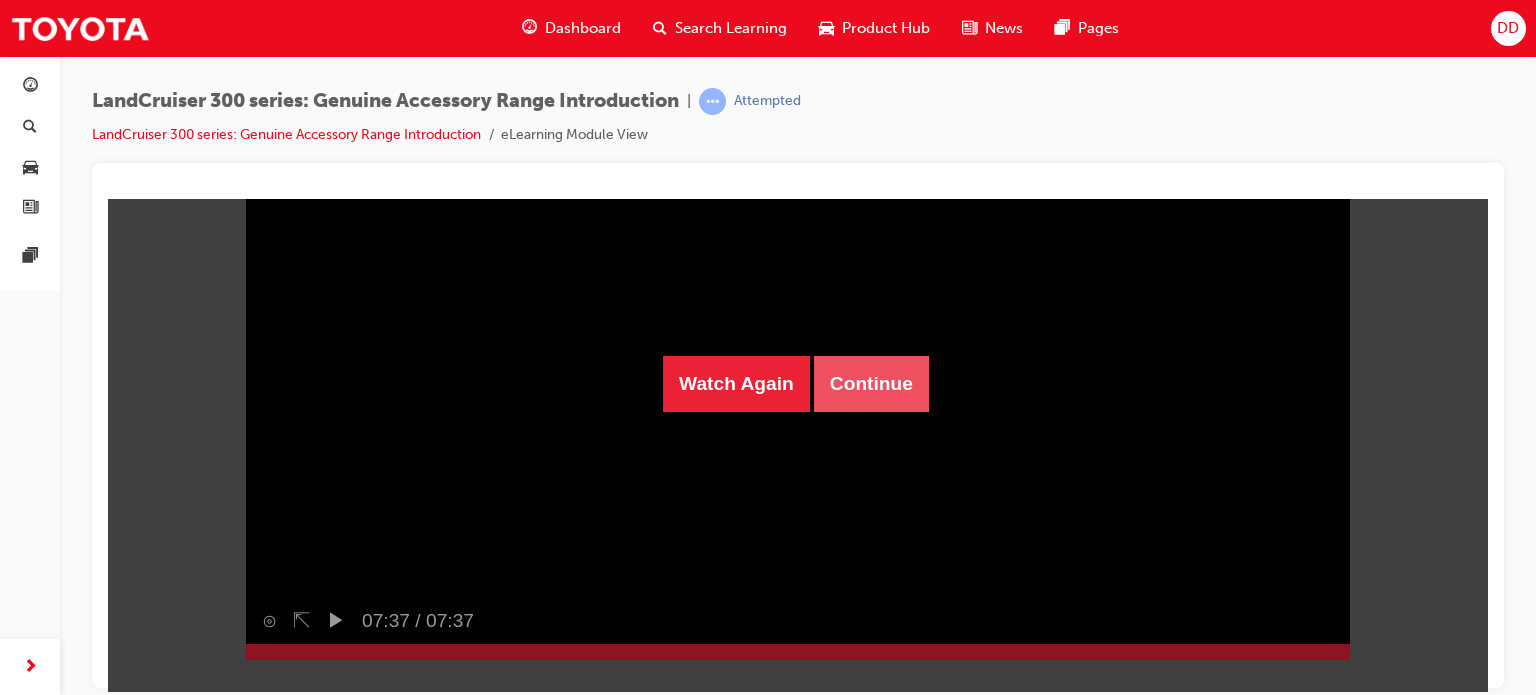 click on "Continue" at bounding box center [871, 383] 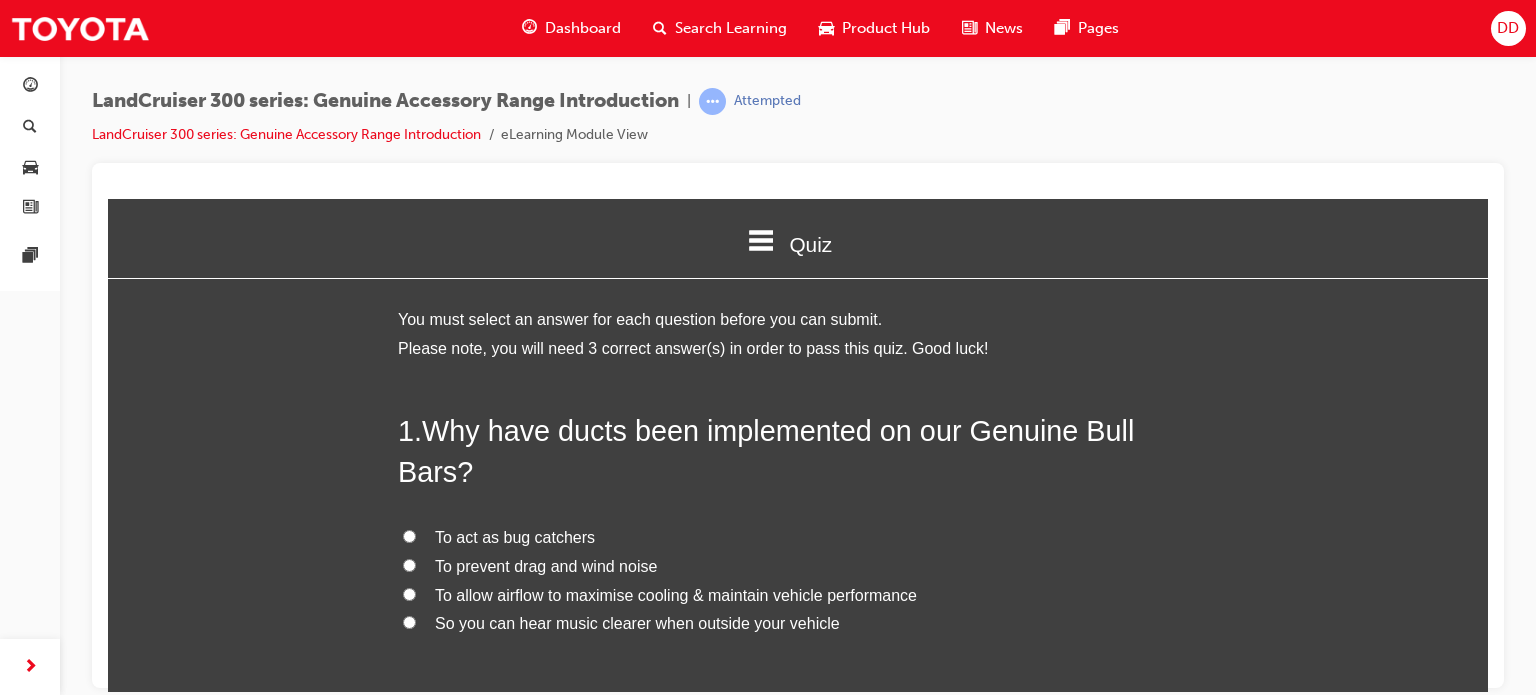 click on "To allow airflow to maximise cooling & maintain vehicle performance" at bounding box center (676, 594) 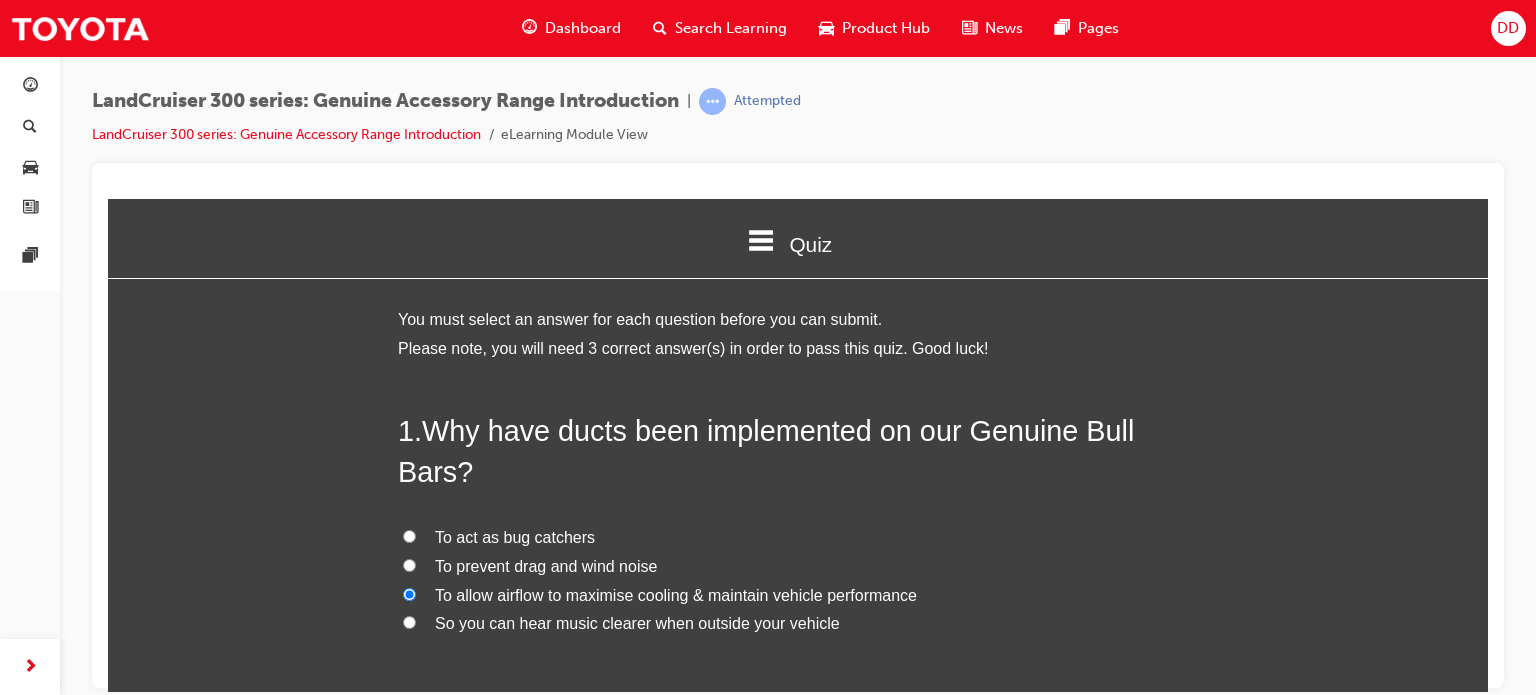radio on "true" 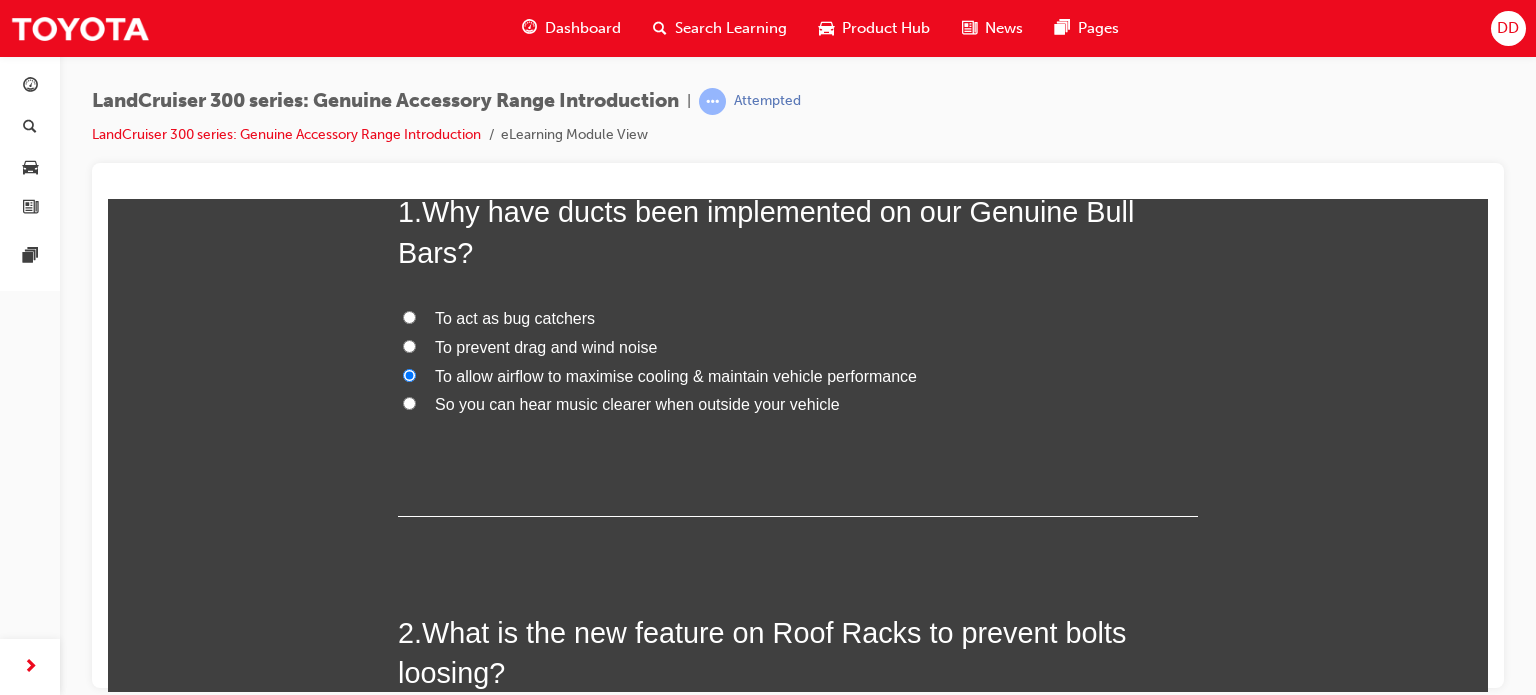 scroll, scrollTop: 400, scrollLeft: 0, axis: vertical 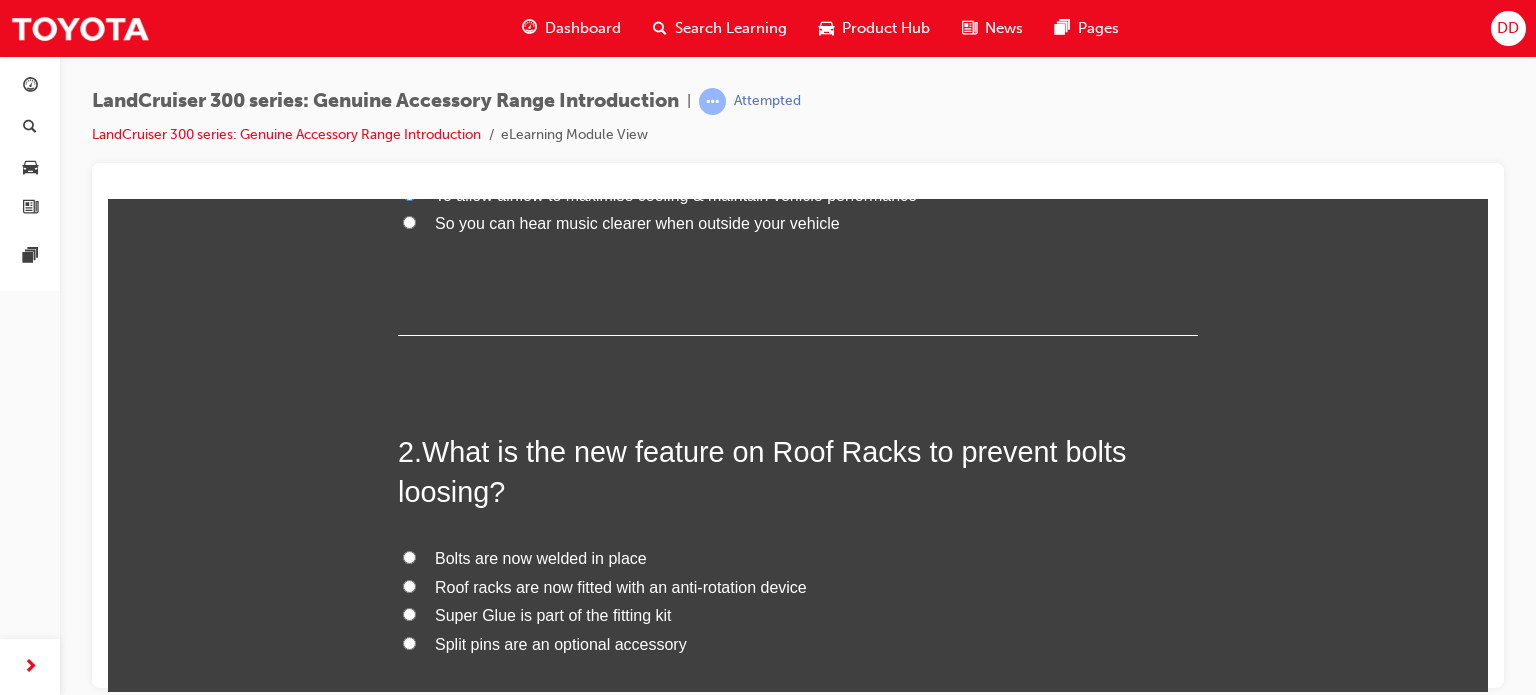 click on "Roof racks are now fitted with an anti-rotation device" at bounding box center (621, 586) 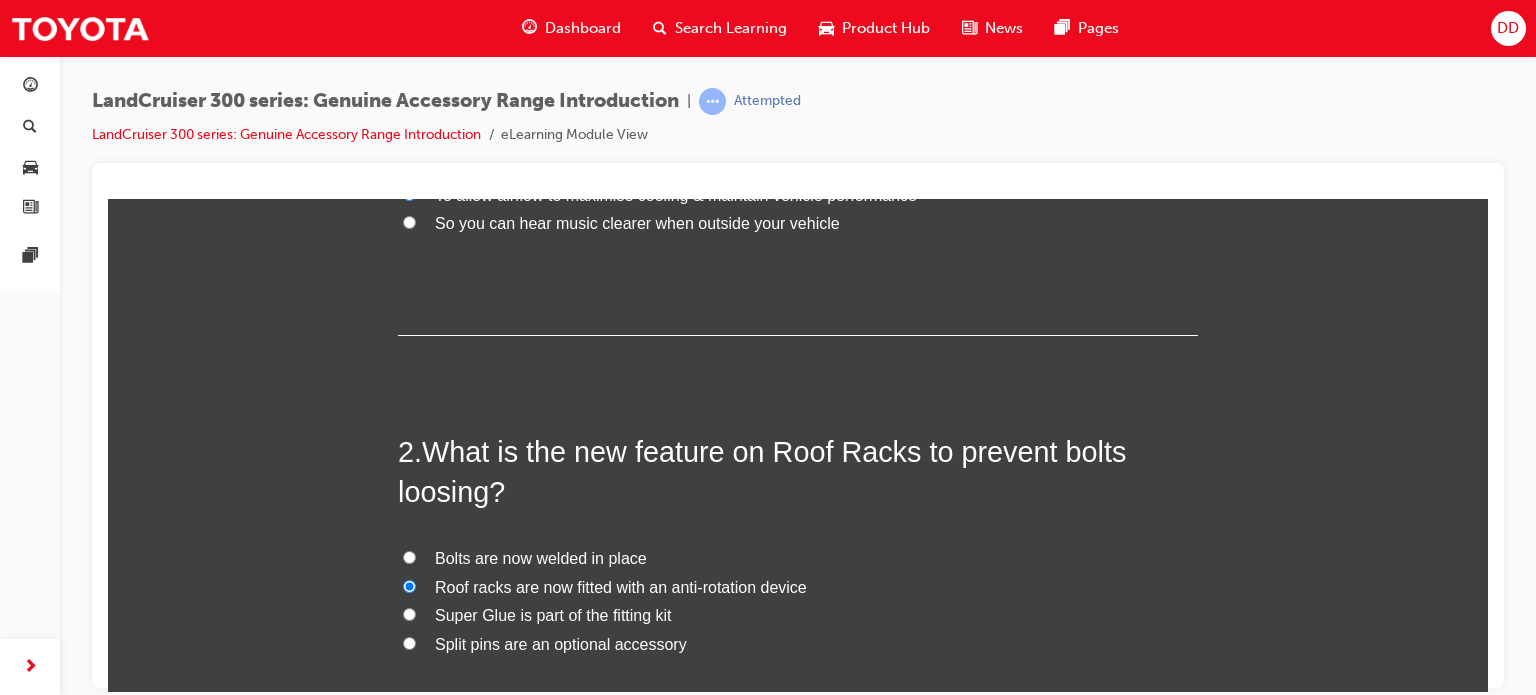 radio on "true" 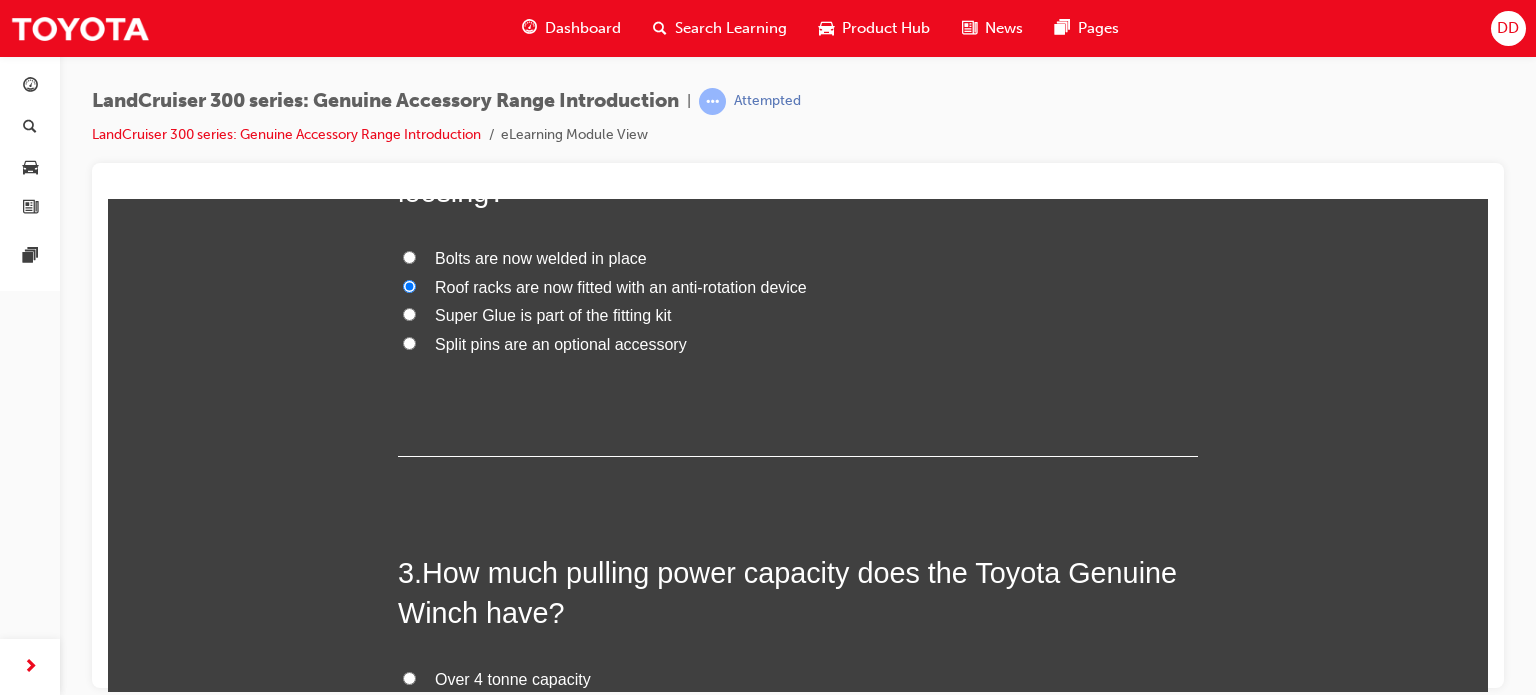 scroll, scrollTop: 900, scrollLeft: 0, axis: vertical 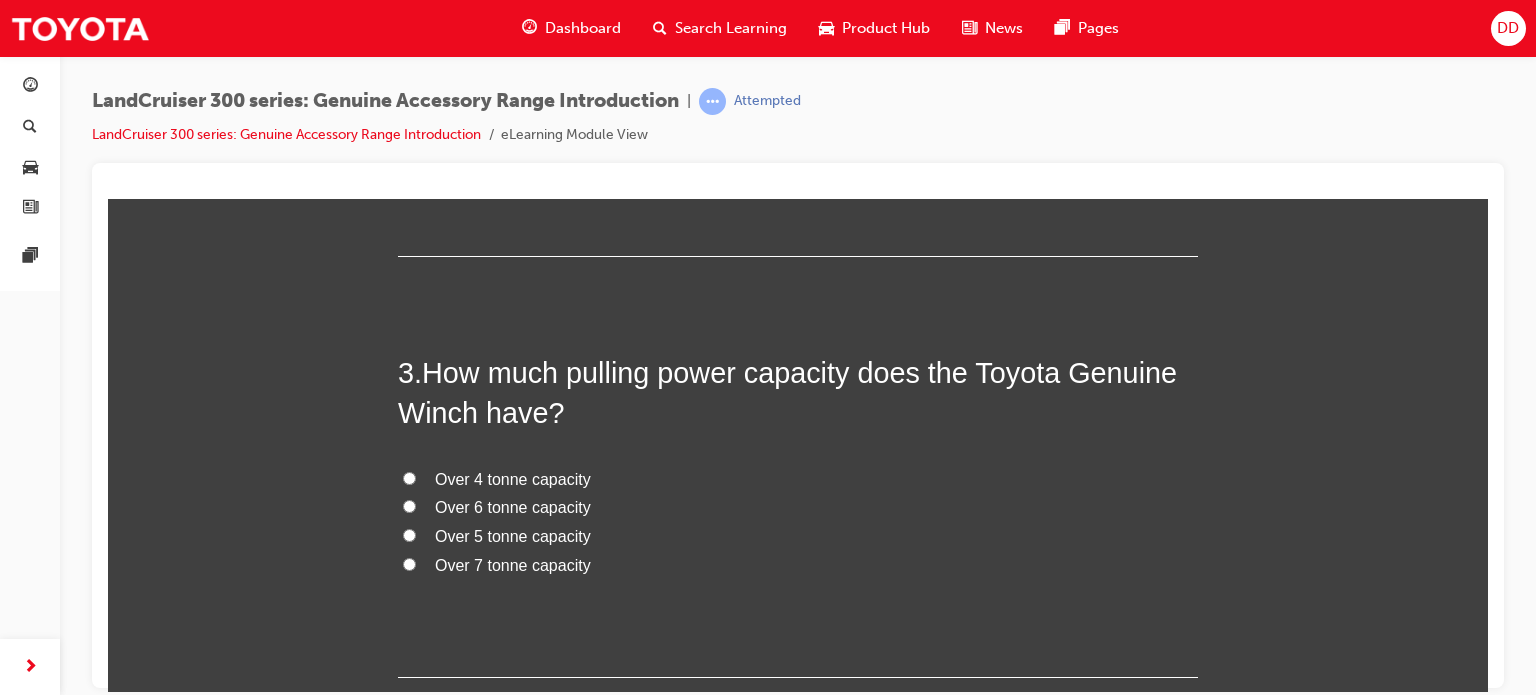 click on "Over 4 tonne capacity" at bounding box center (513, 478) 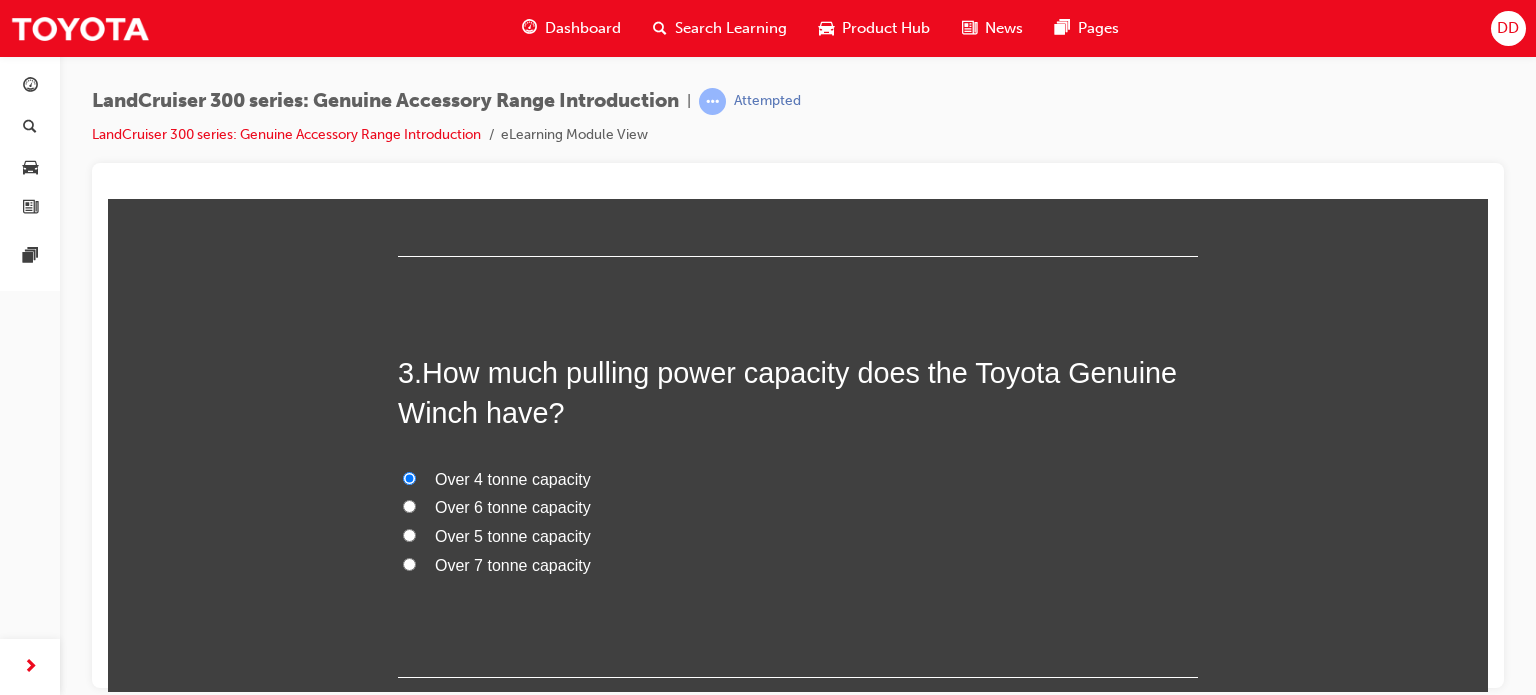 radio on "true" 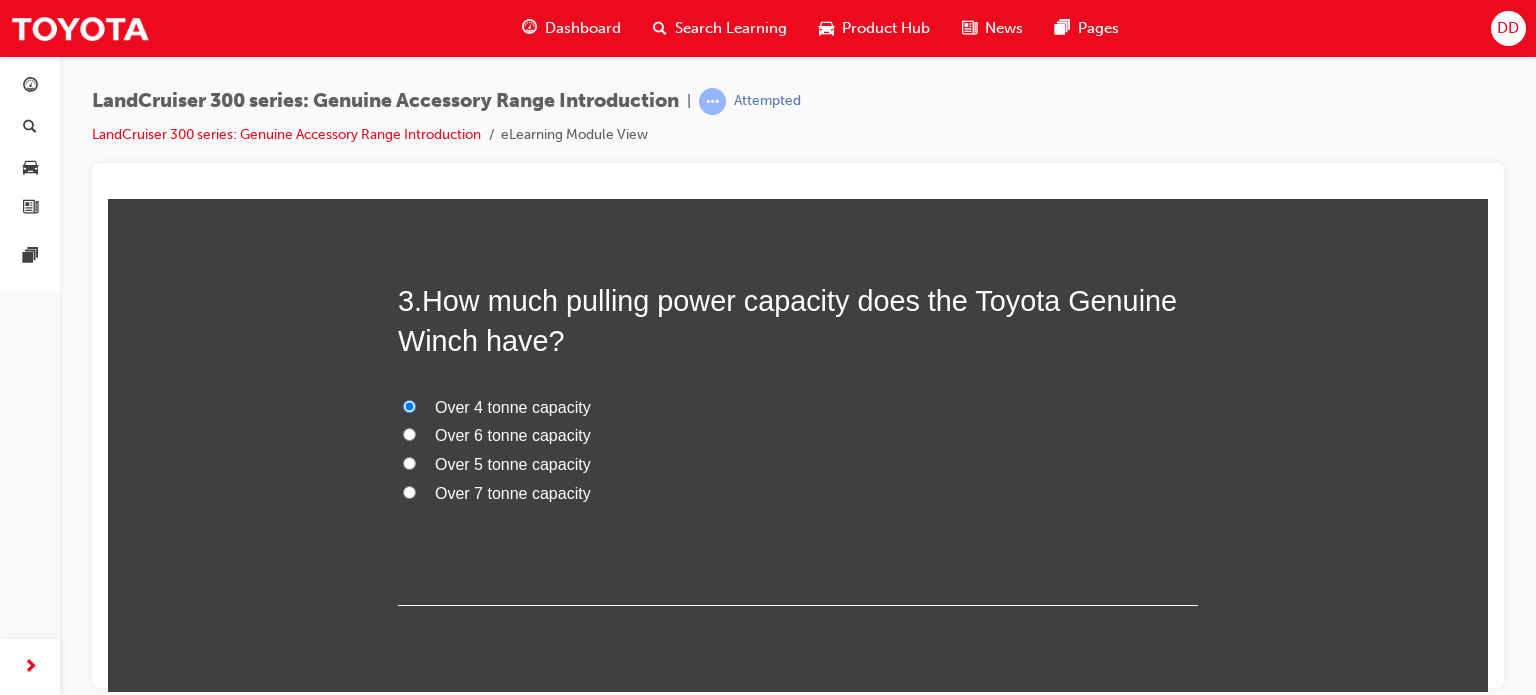 scroll, scrollTop: 1035, scrollLeft: 0, axis: vertical 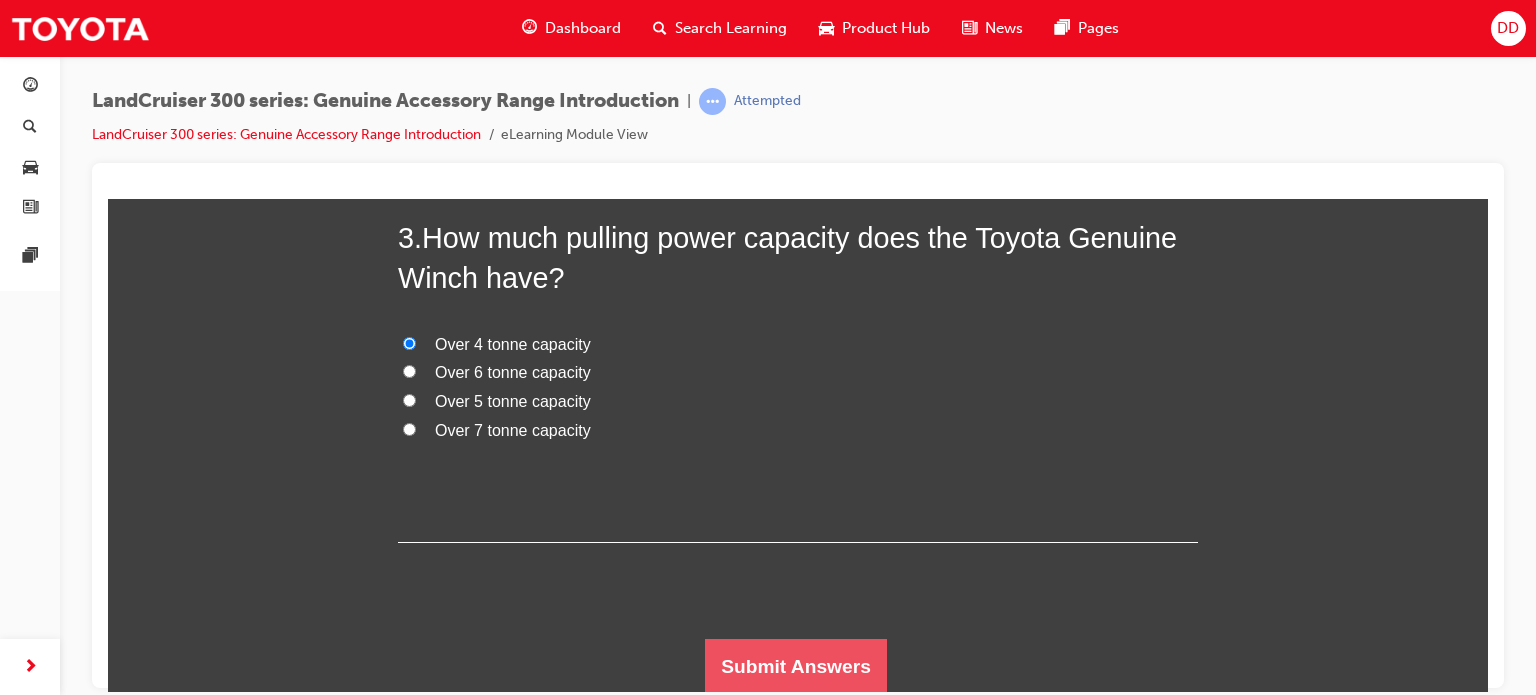 click on "Submit Answers" at bounding box center (796, 666) 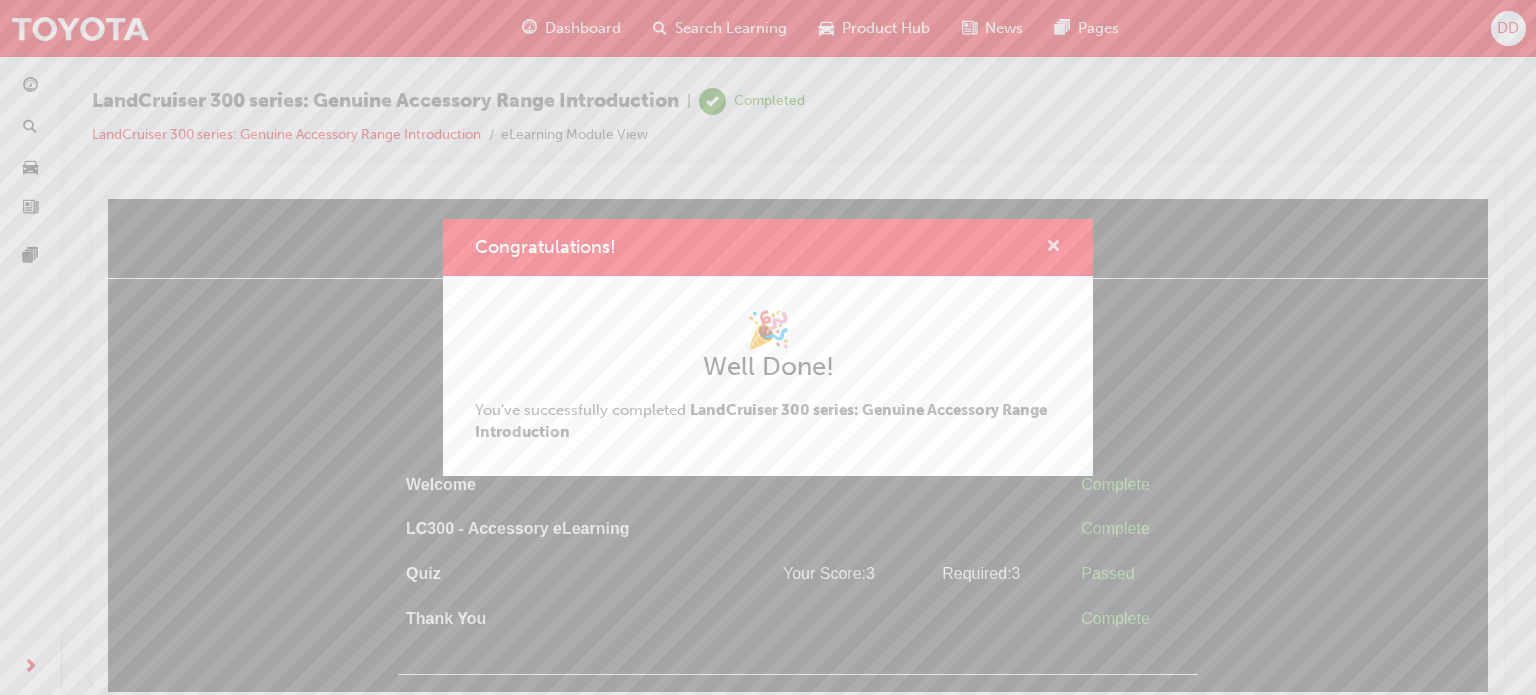 click at bounding box center [1053, 248] 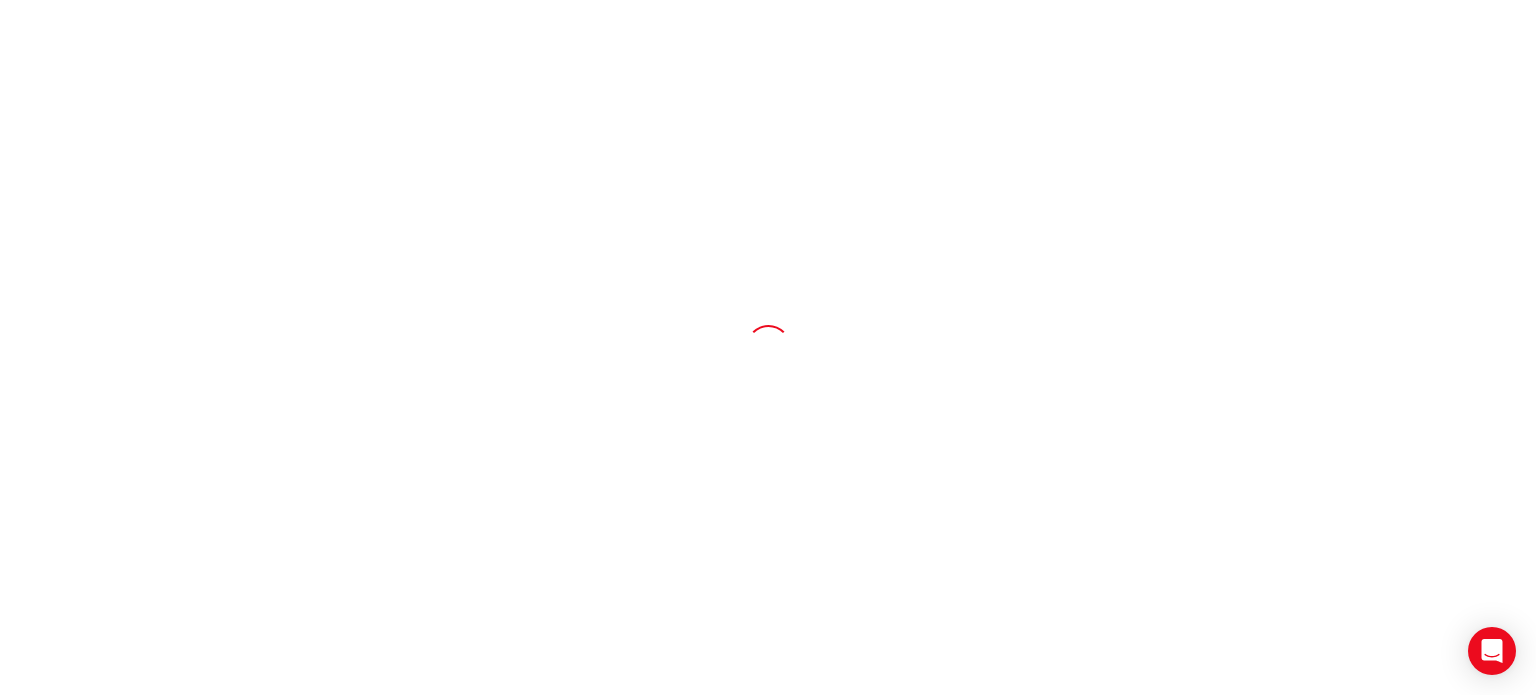 scroll, scrollTop: 0, scrollLeft: 0, axis: both 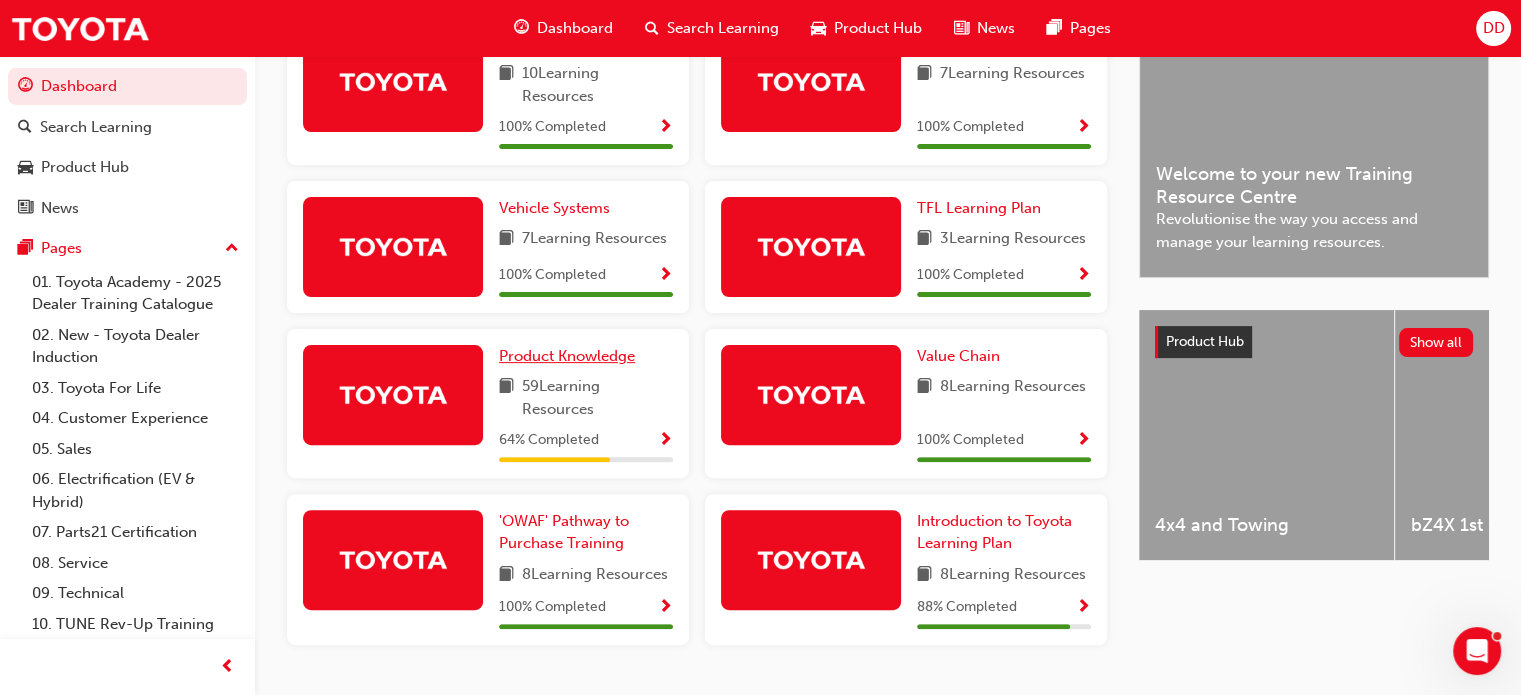 click on "Product Knowledge" at bounding box center (567, 356) 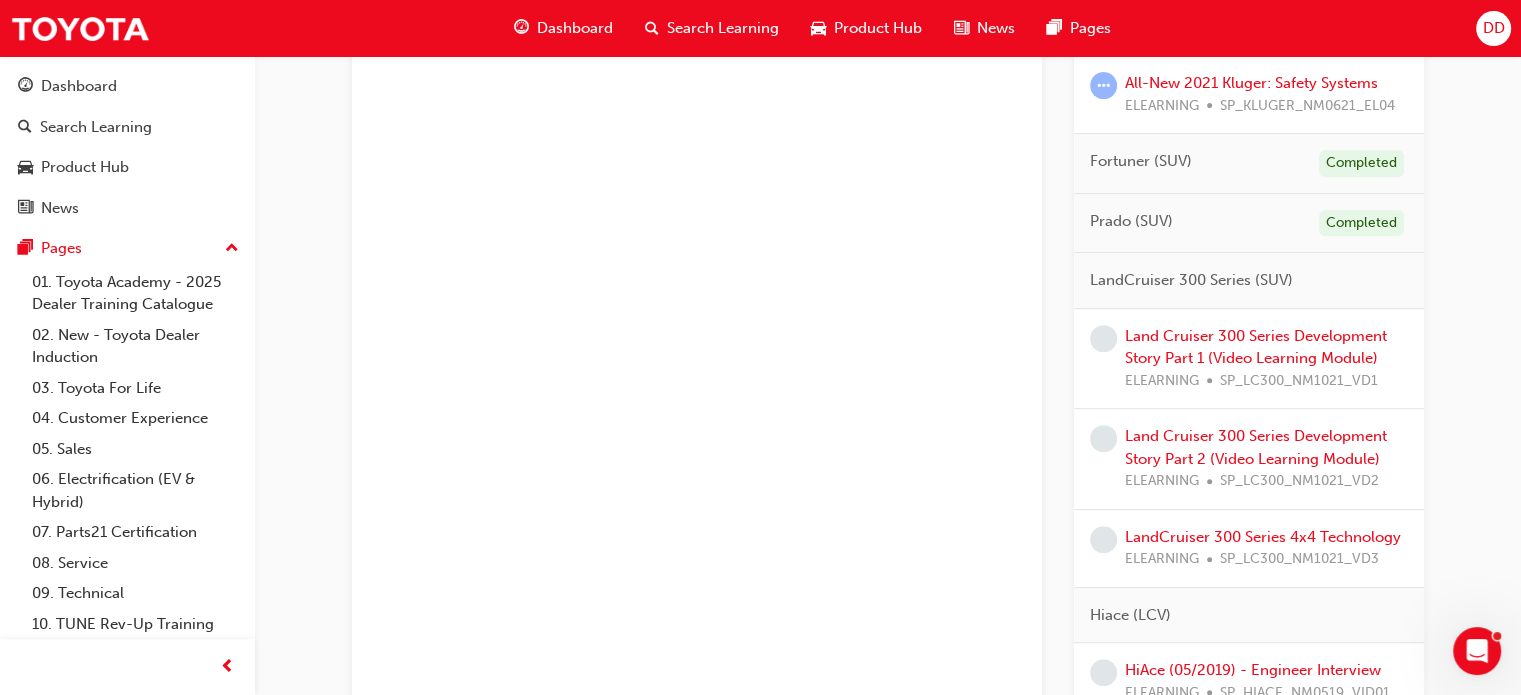 scroll, scrollTop: 800, scrollLeft: 0, axis: vertical 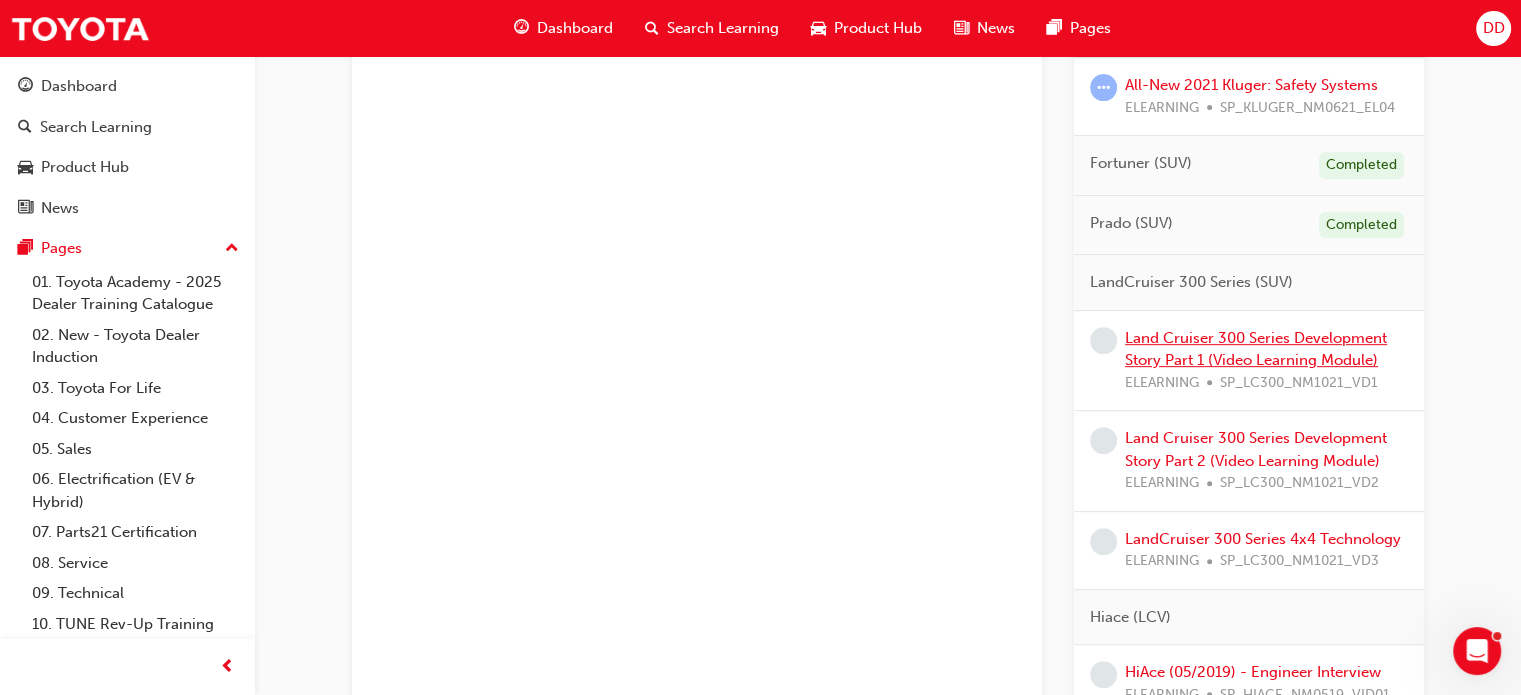click on "Land Cruiser 300 Series Development Story Part 1 (Video Learning Module)" at bounding box center (1256, 349) 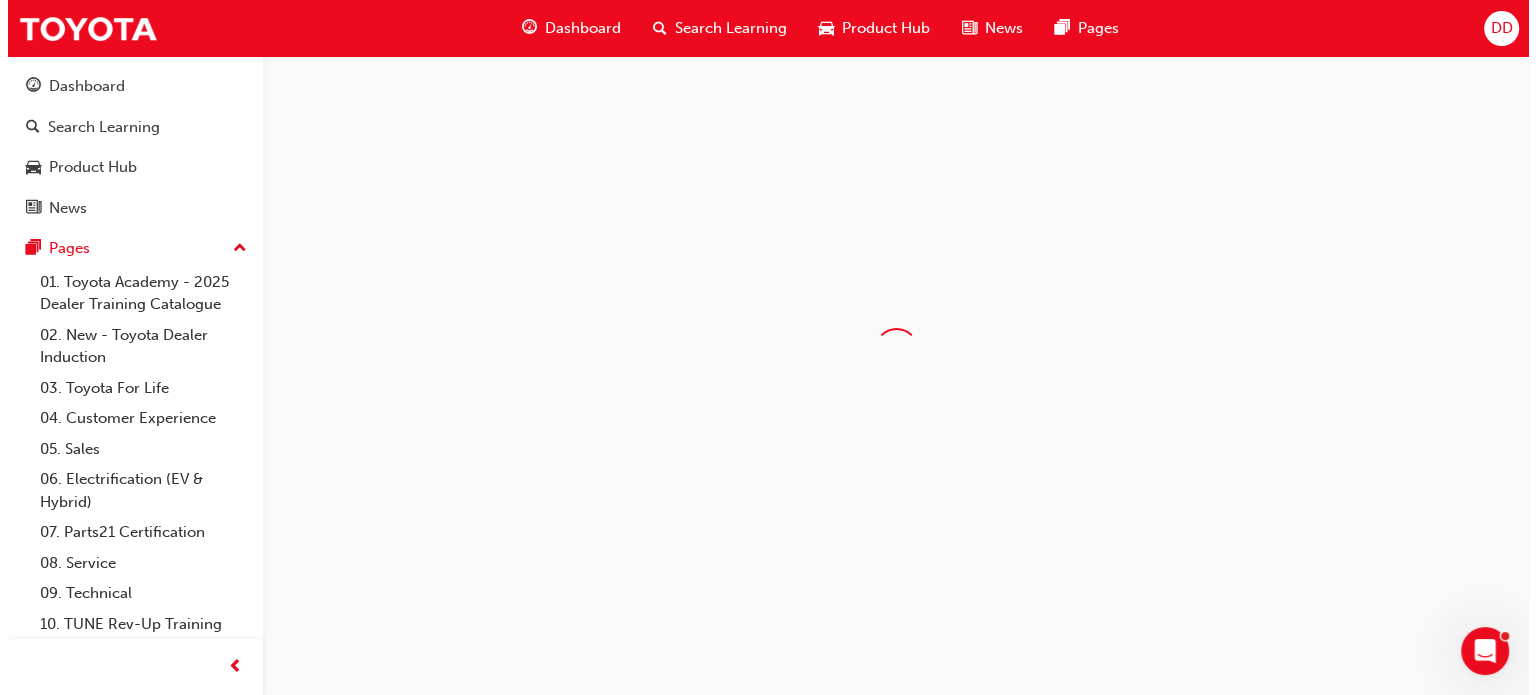 scroll, scrollTop: 0, scrollLeft: 0, axis: both 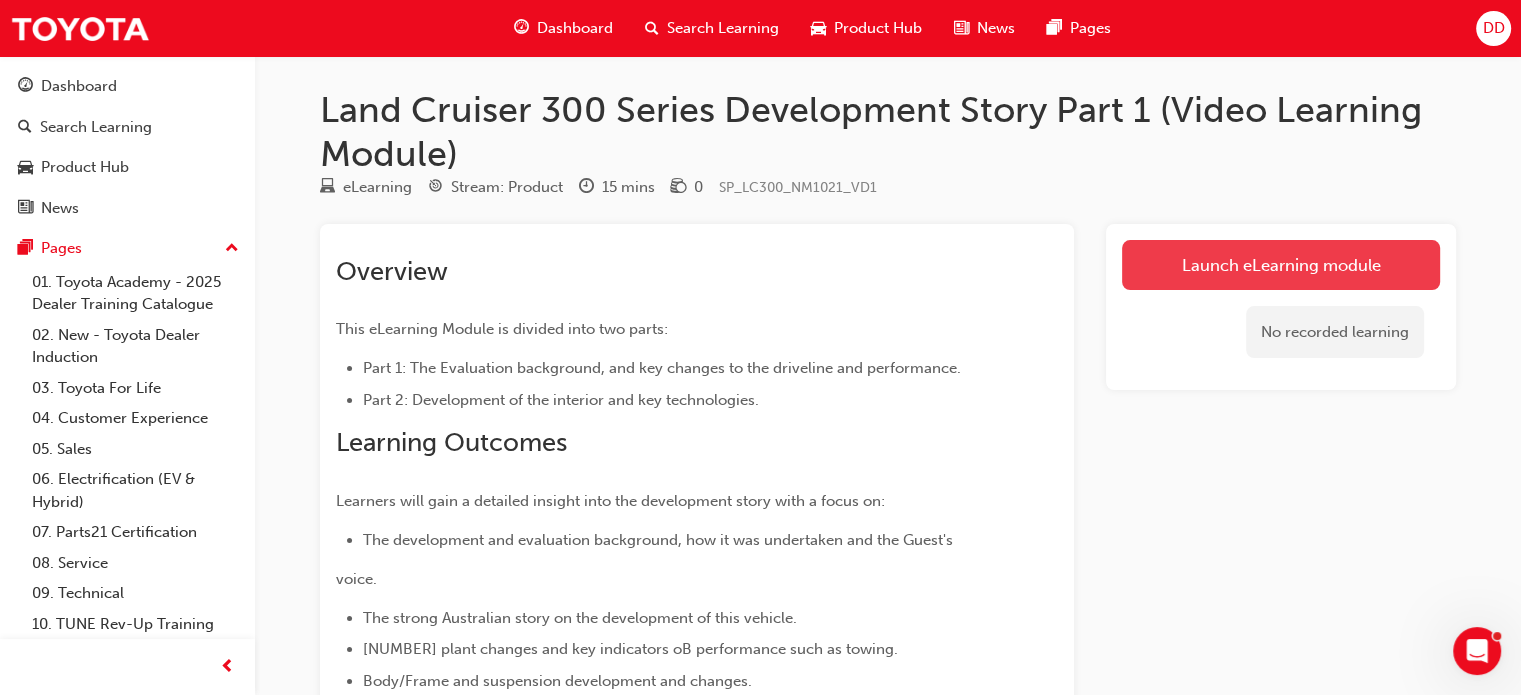 click on "Launch eLearning module" at bounding box center [1281, 265] 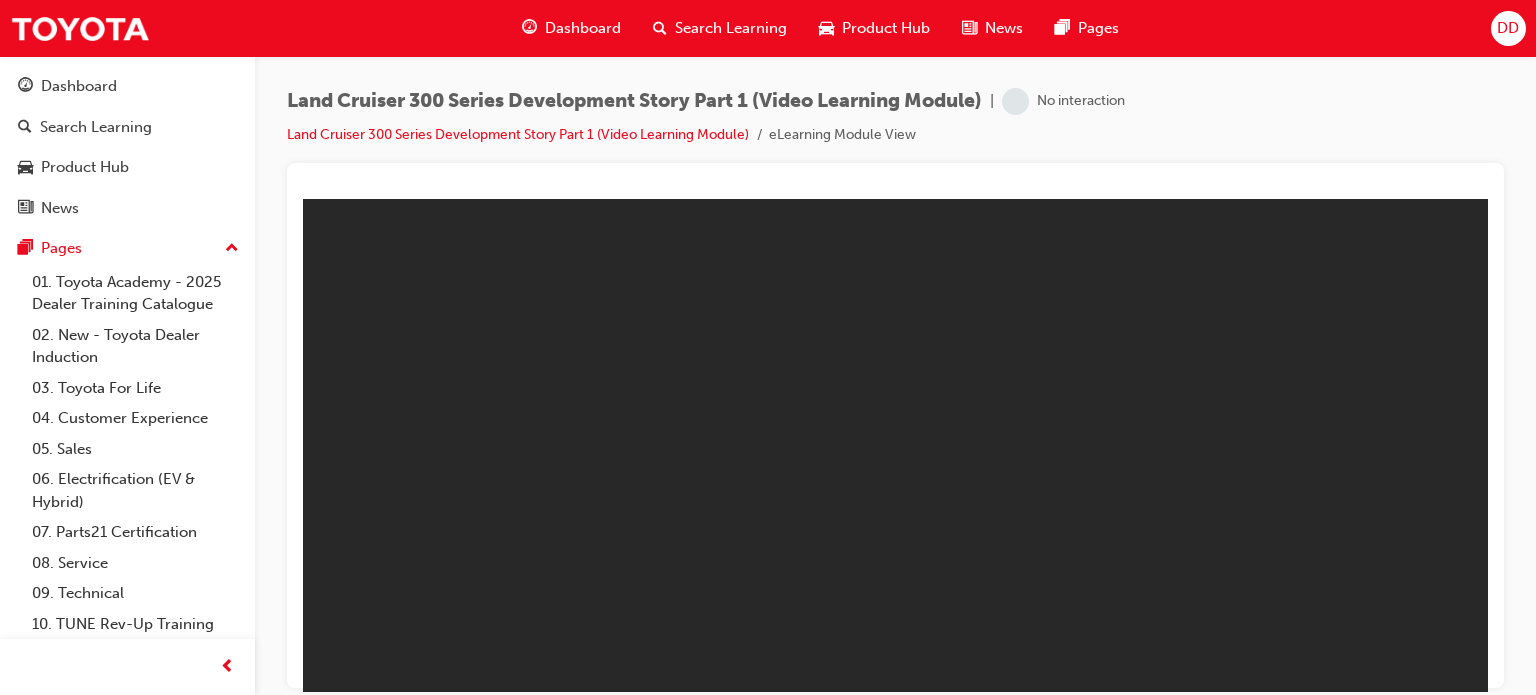 scroll, scrollTop: 0, scrollLeft: 0, axis: both 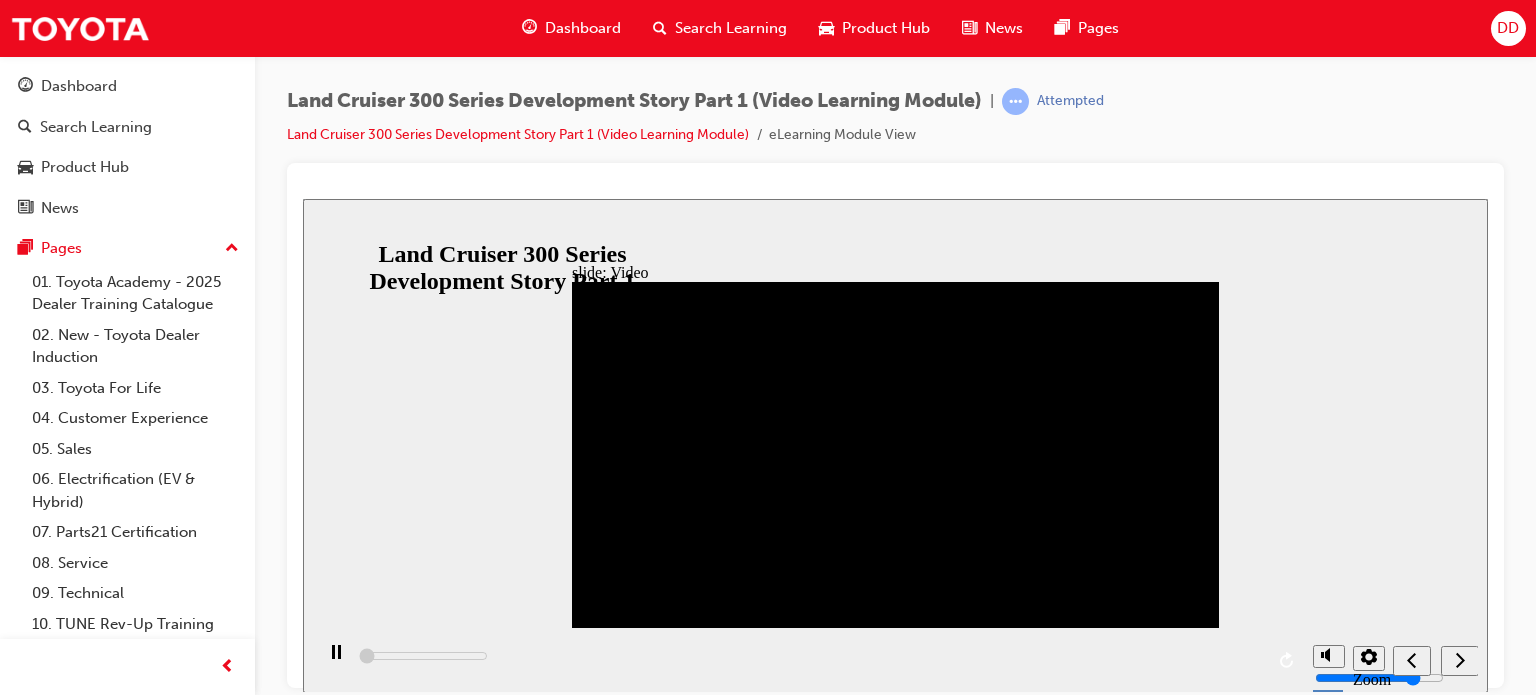 click 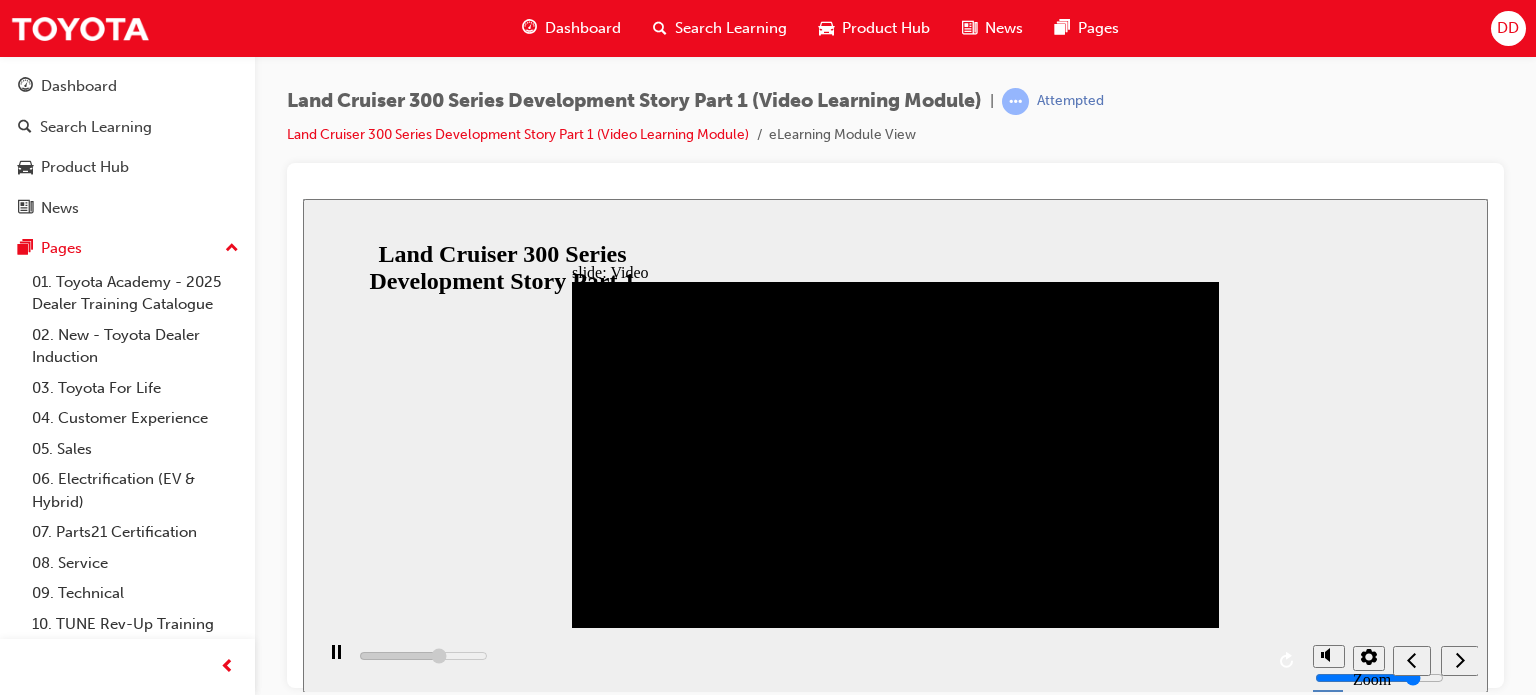 click at bounding box center [336, 661] 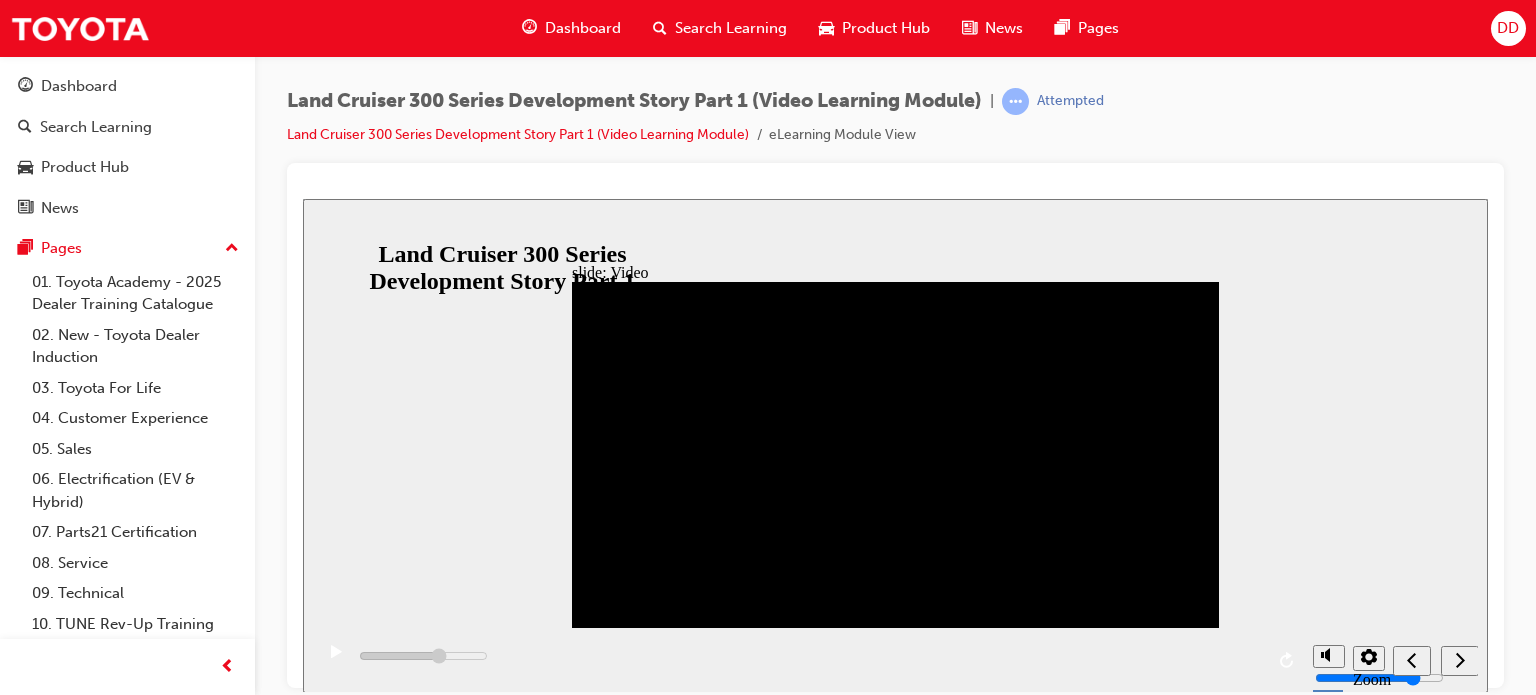 click at bounding box center [336, 661] 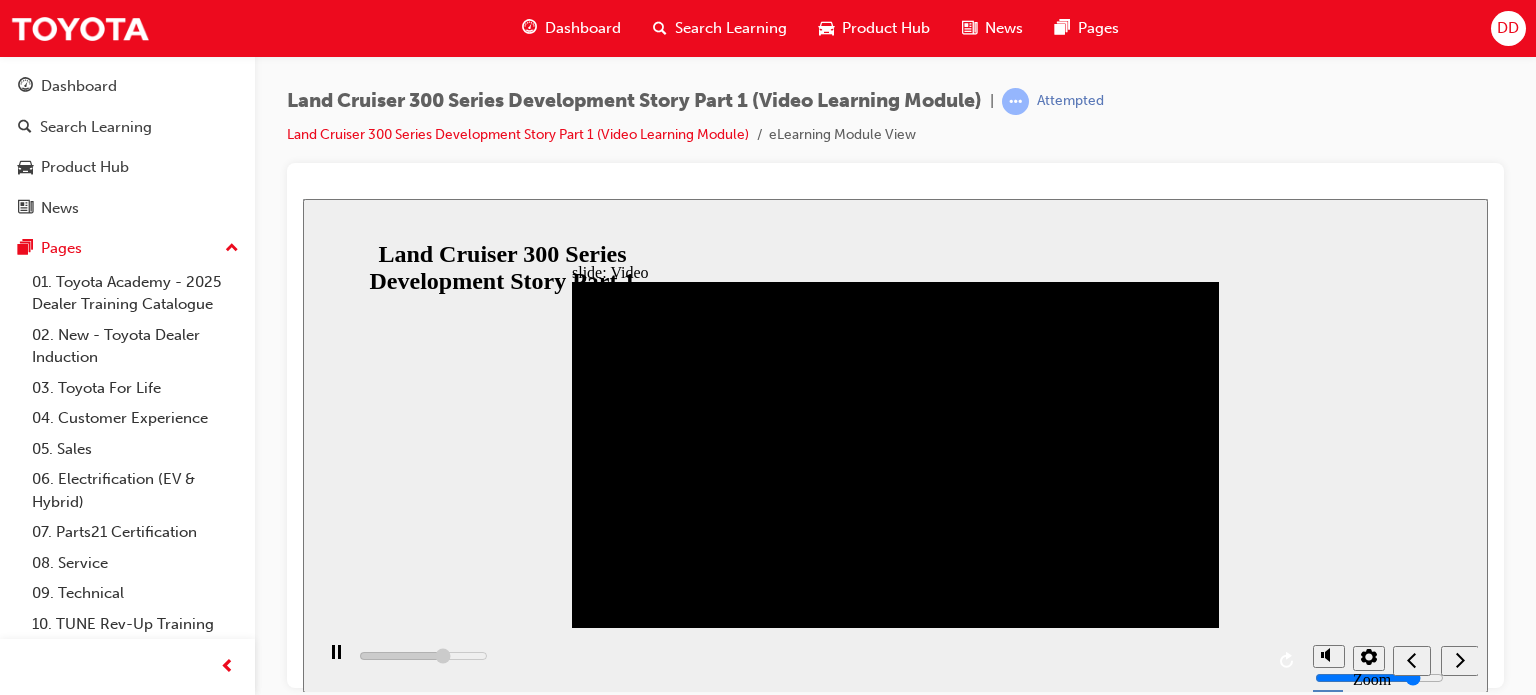 click at bounding box center (336, 661) 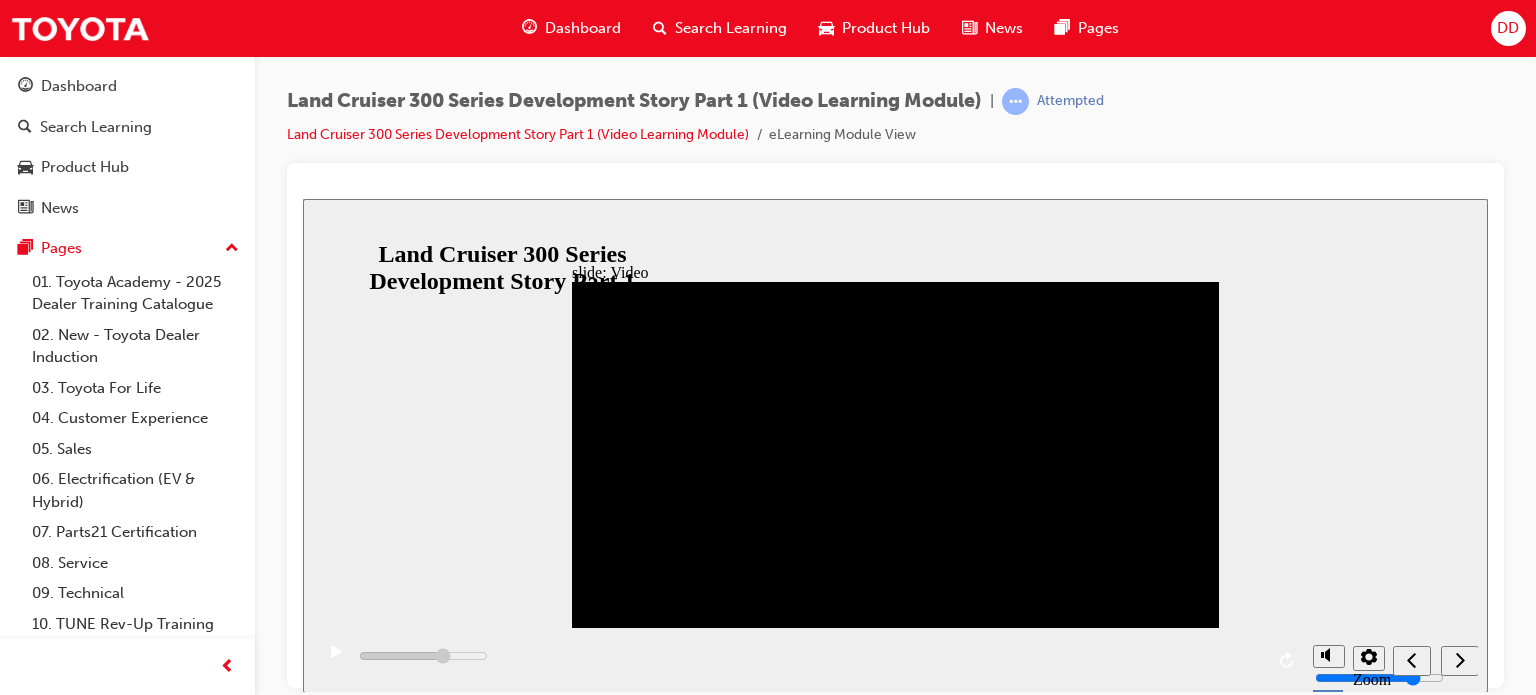 click at bounding box center [336, 661] 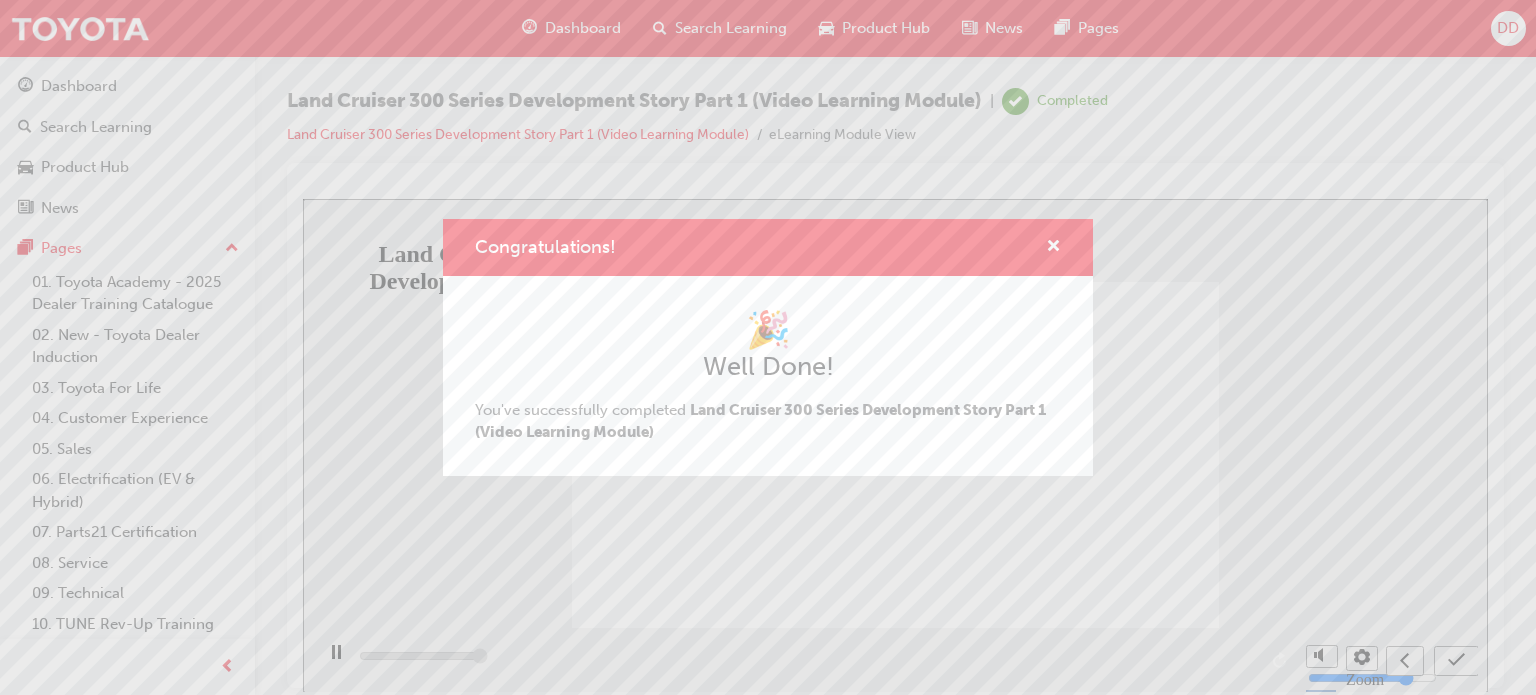 type on "13000" 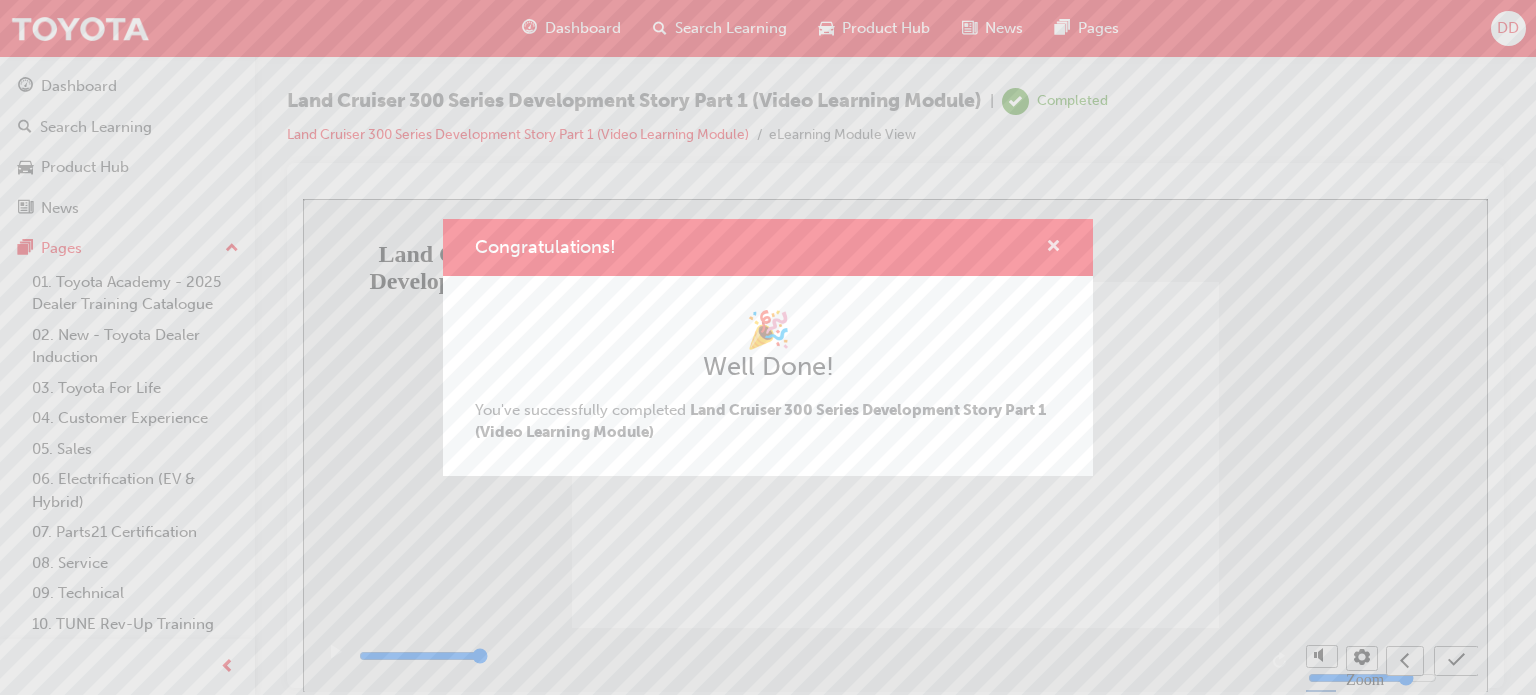 click at bounding box center [1053, 248] 